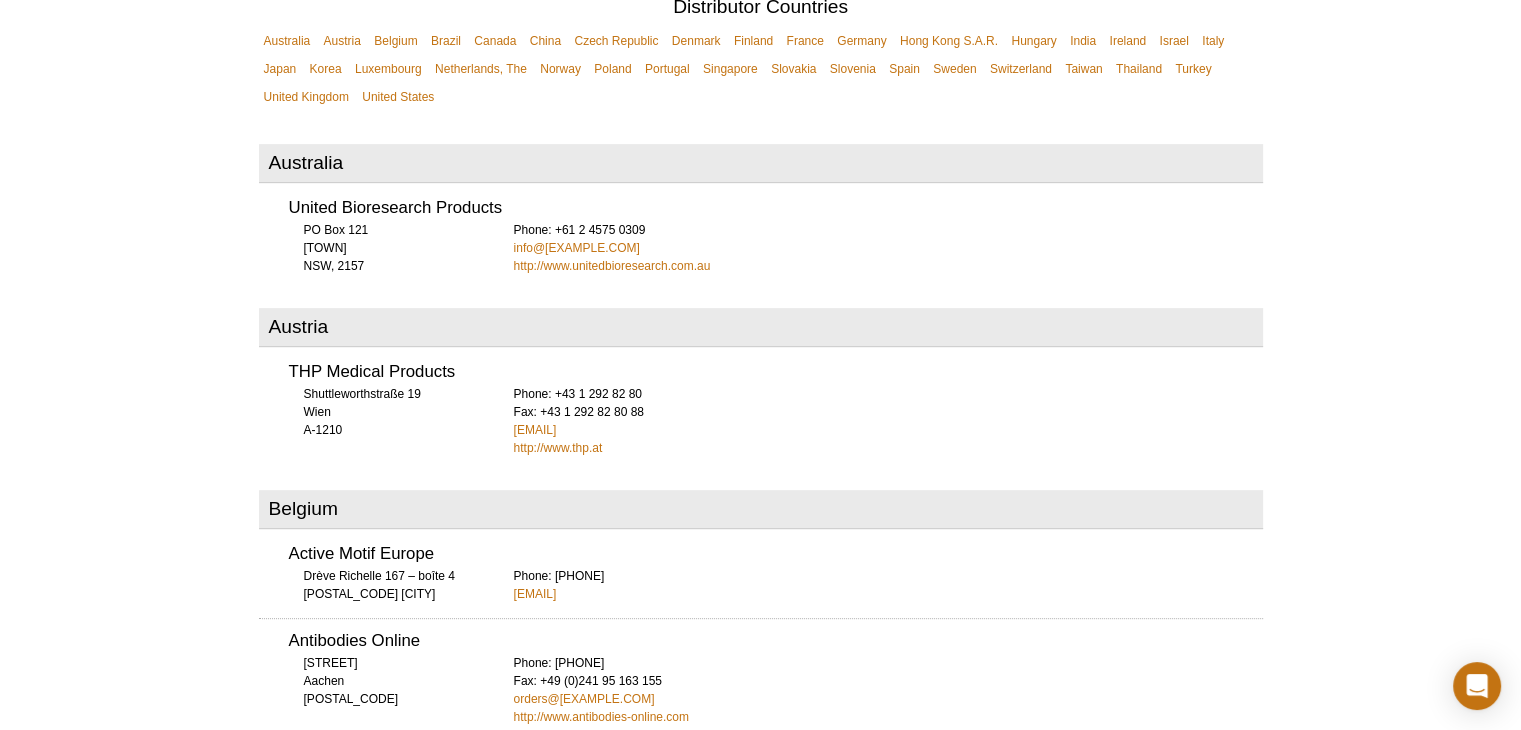 scroll, scrollTop: 0, scrollLeft: 0, axis: both 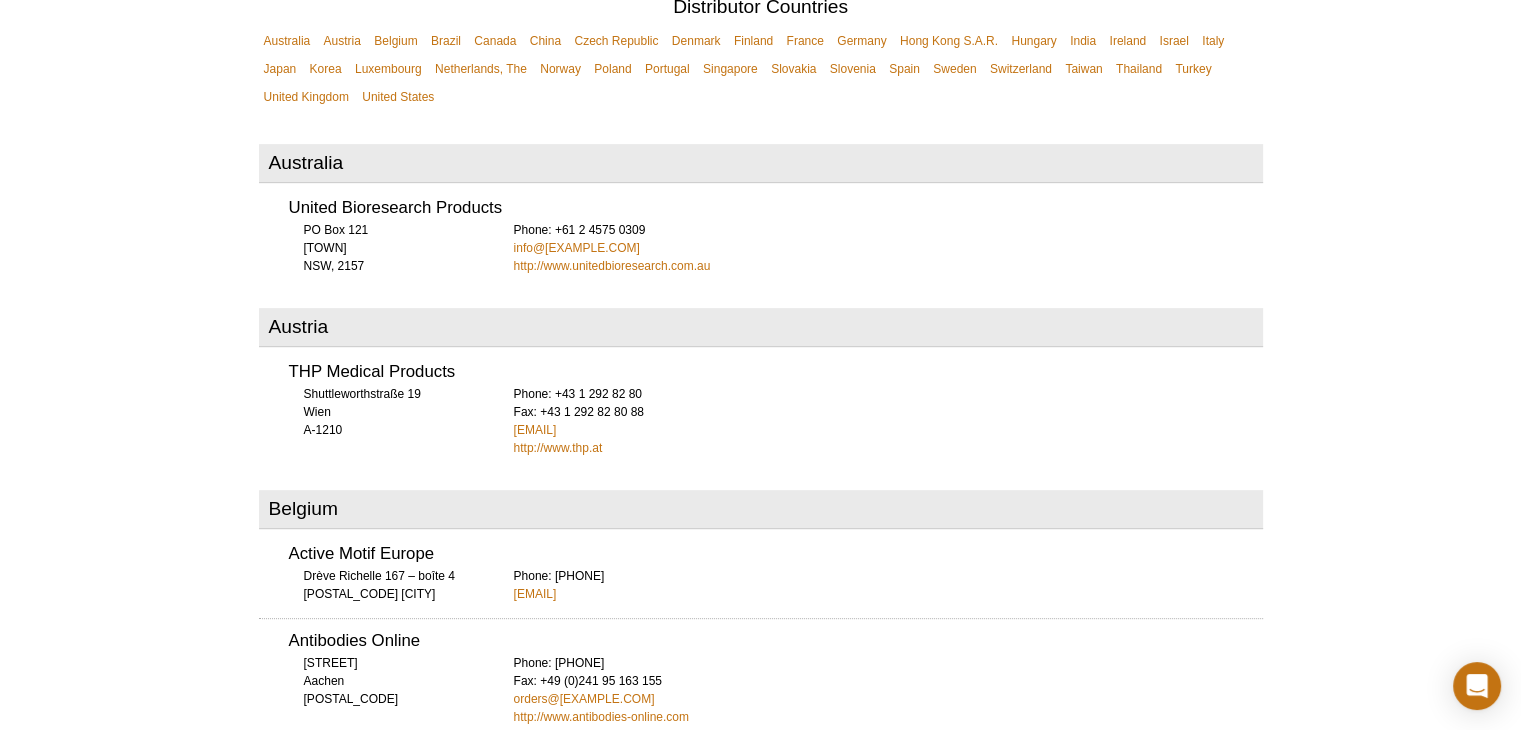 click on "Active Motif Logo
Enabling Epigenetics Research
0
Search
Skip to content
Active Motif Logo
Enabling Epigenetics Research
United States
Australia
Austria
Belgium
Brazil
Canada
China Czech Republic India" at bounding box center (760, 3766) 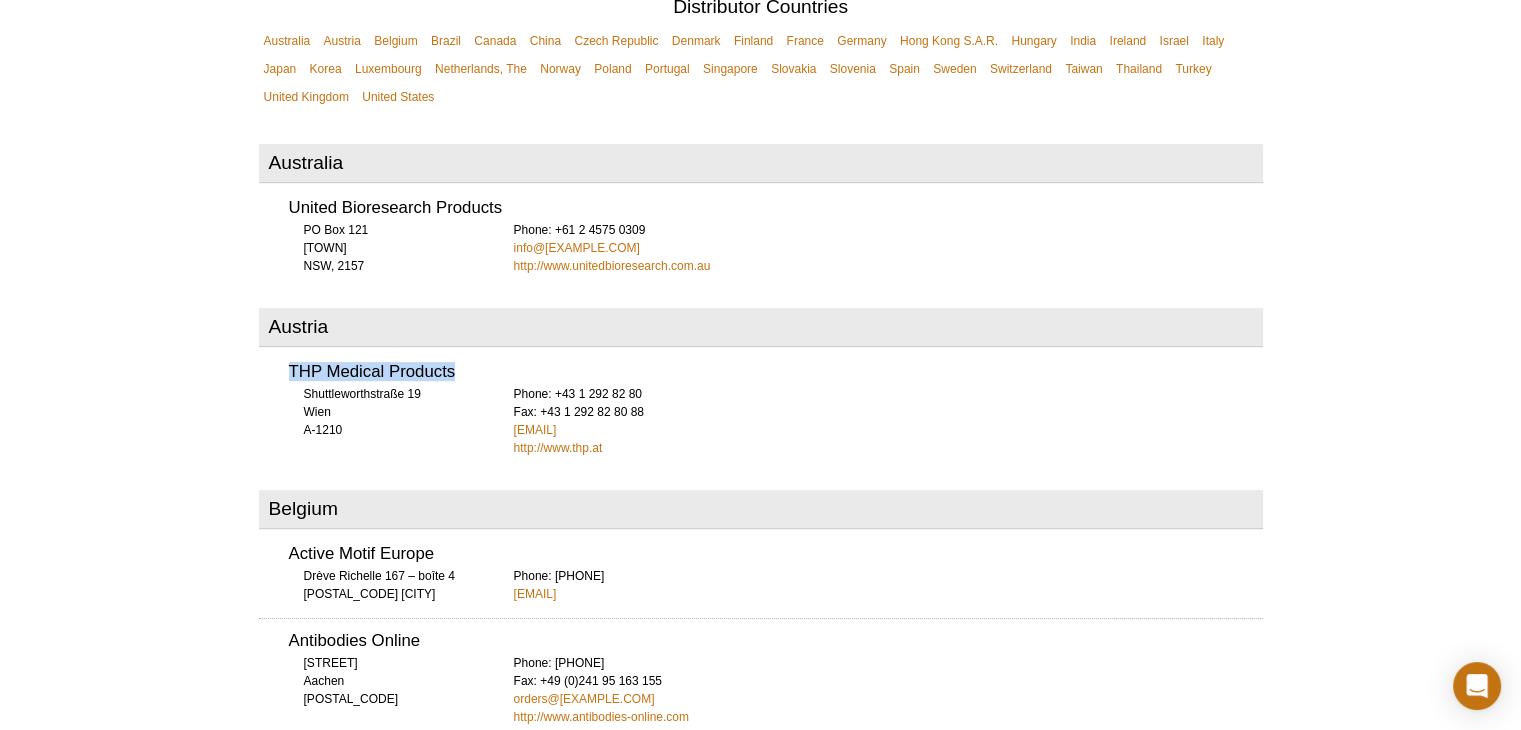 drag, startPoint x: 472, startPoint y: 369, endPoint x: 289, endPoint y: 362, distance: 183.13383 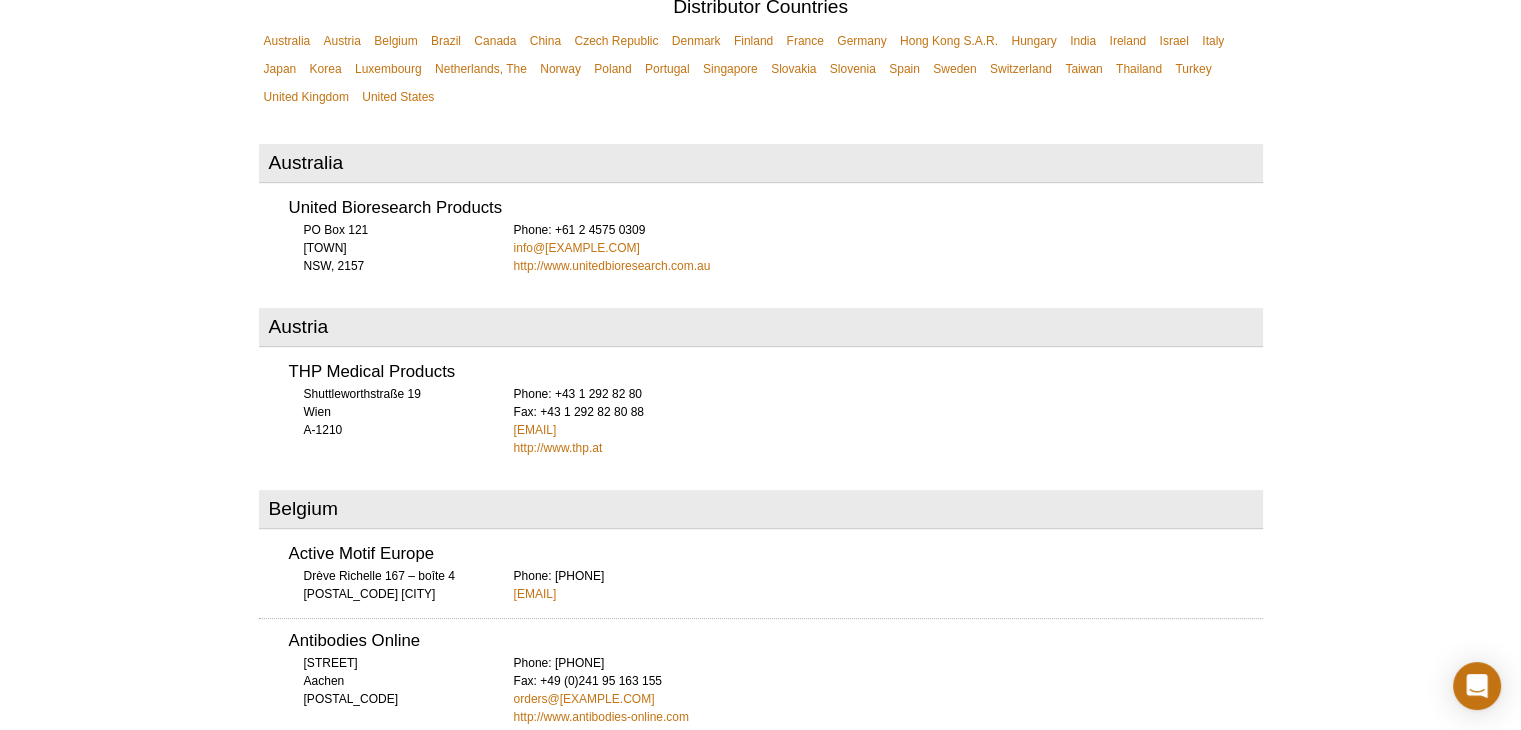 click on "Phone: +43 1 292 82 80
Fax: +43 1 292 82 80 88
r.englisch@thp.at
http://www.thp.at" at bounding box center (888, 421) 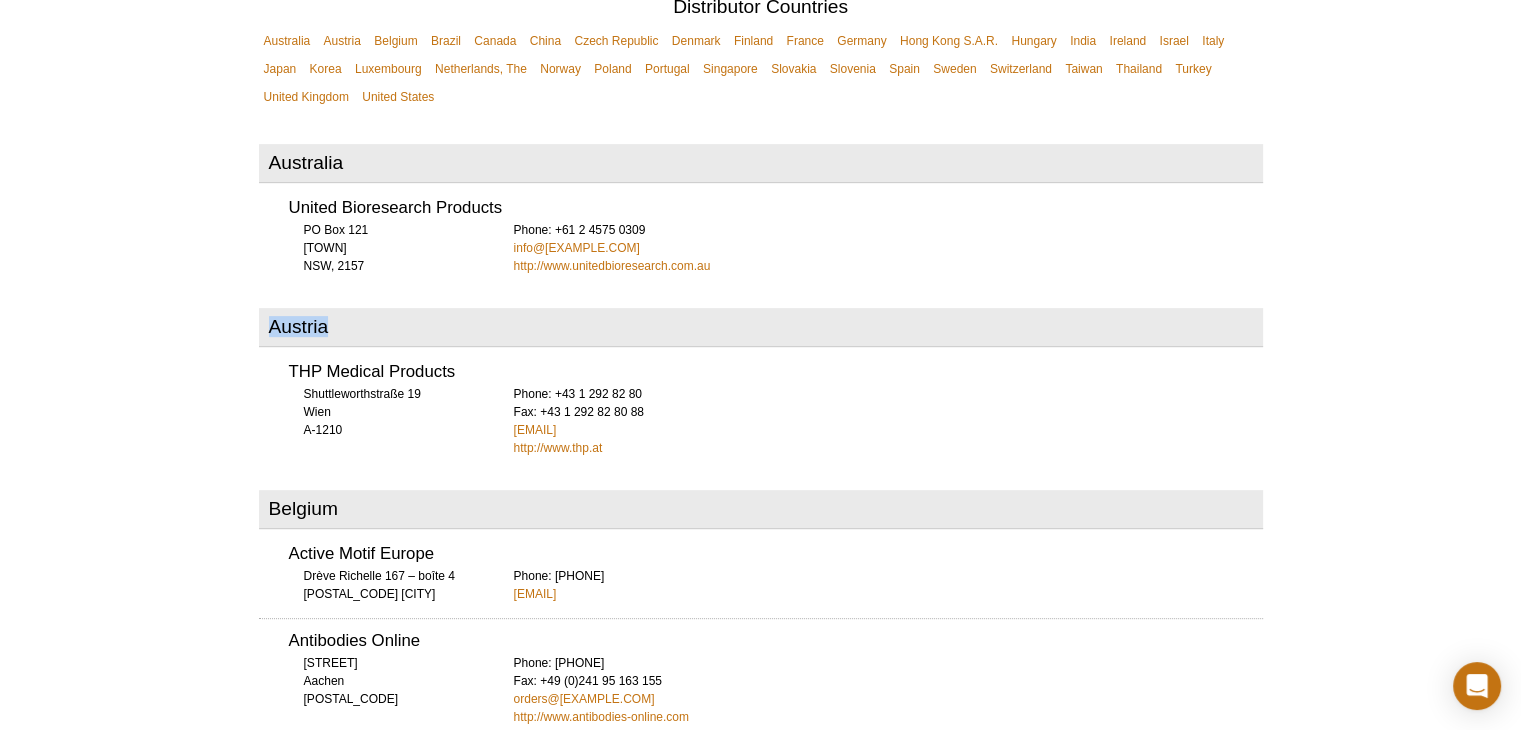drag, startPoint x: 336, startPoint y: 320, endPoint x: 268, endPoint y: 317, distance: 68.06615 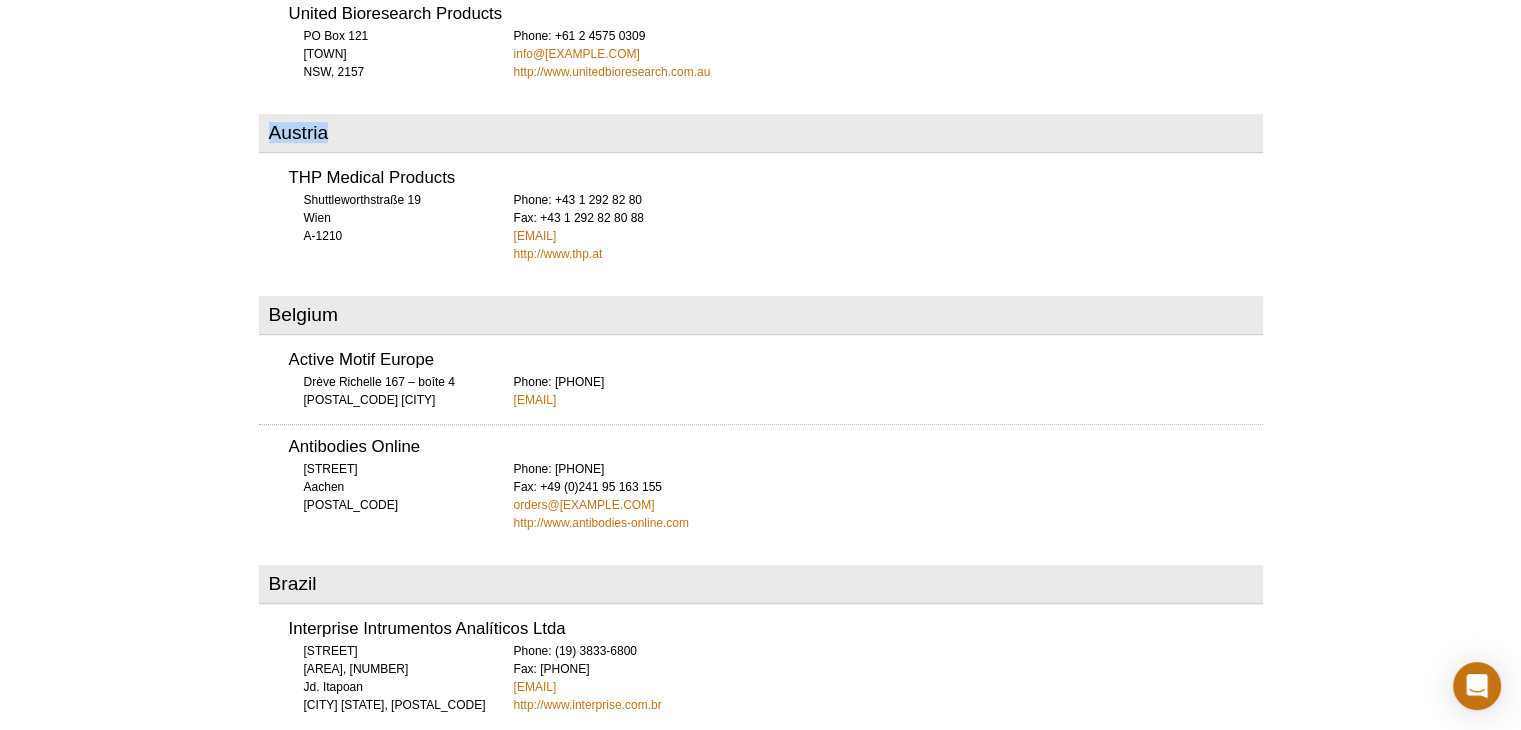 scroll, scrollTop: 996, scrollLeft: 0, axis: vertical 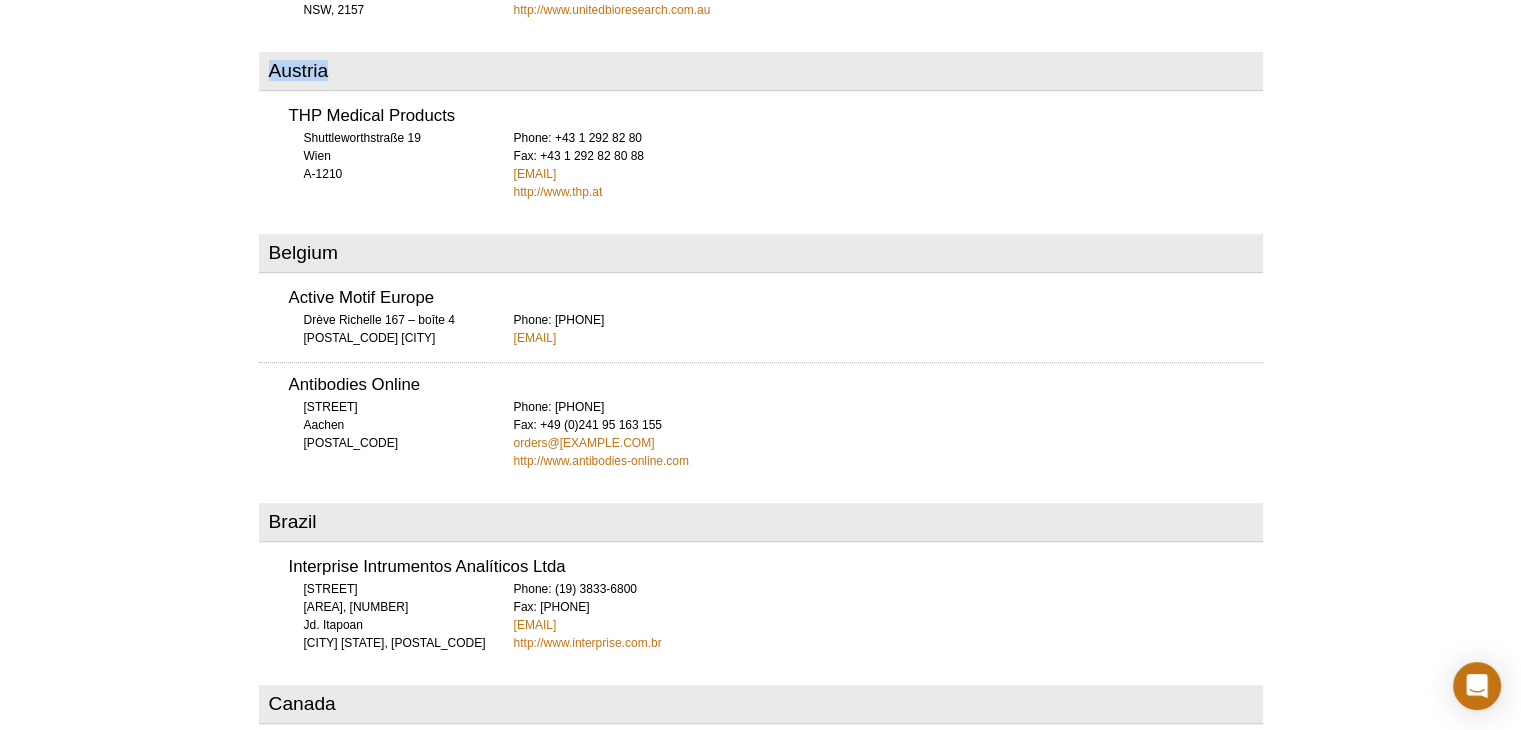 drag, startPoint x: 700, startPoint y: 338, endPoint x: 504, endPoint y: 343, distance: 196.06377 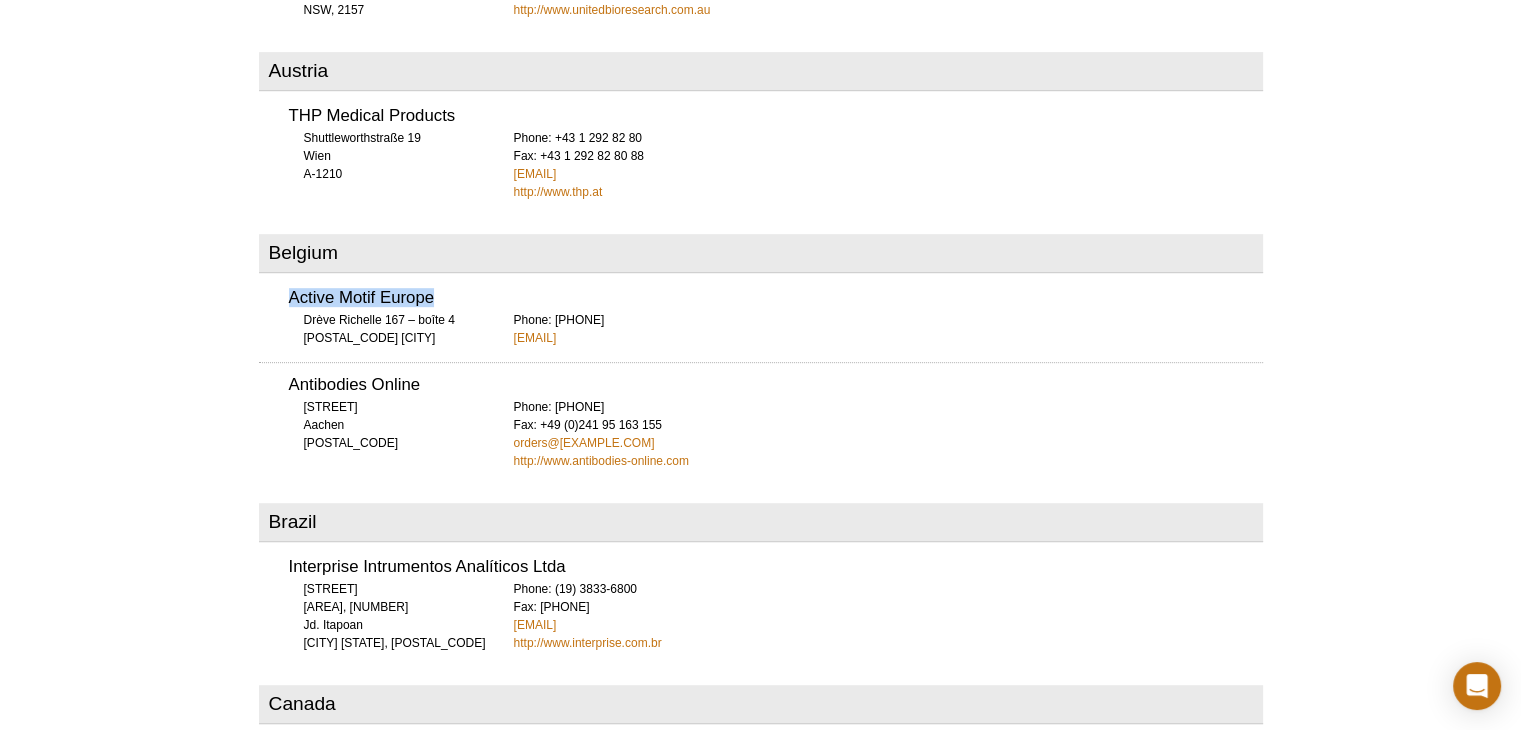 drag, startPoint x: 448, startPoint y: 293, endPoint x: 291, endPoint y: 291, distance: 157.01274 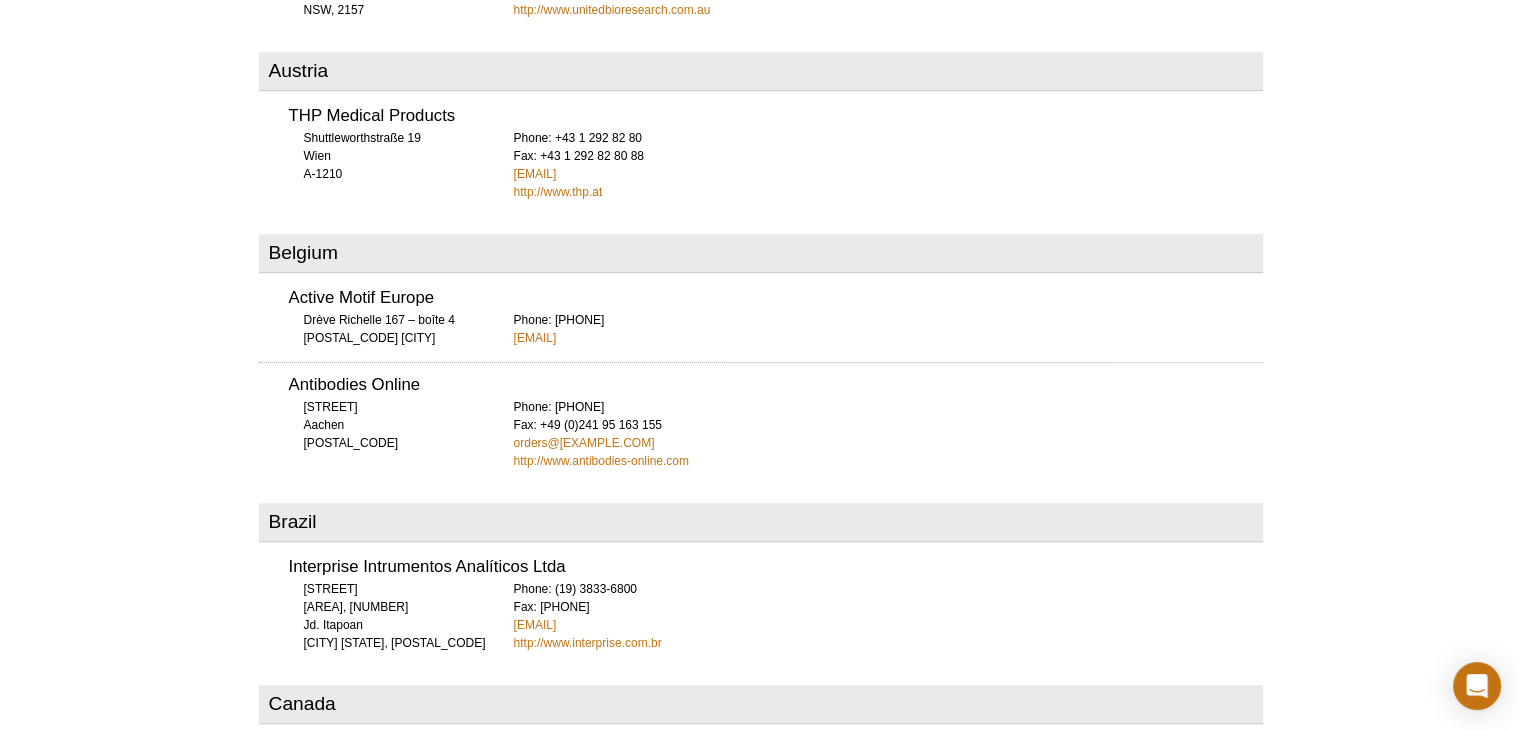 click on "Phone: +49 (0)241 95 163 153
Fax: +49 (0)241 95 163 155
orders@antibodies-online.com
http://www.antibodies-online.com" at bounding box center [888, 434] 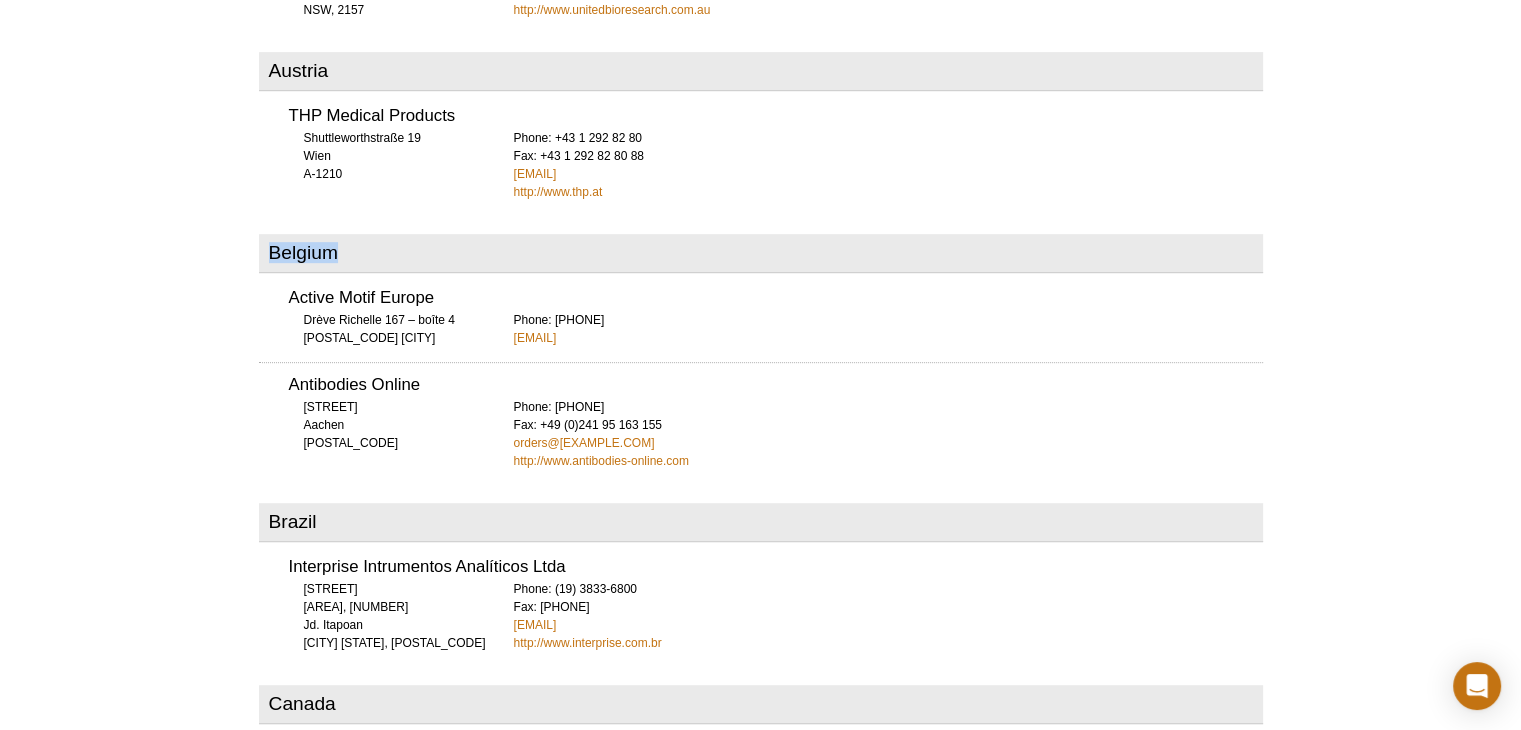 drag, startPoint x: 336, startPoint y: 250, endPoint x: 267, endPoint y: 245, distance: 69.18092 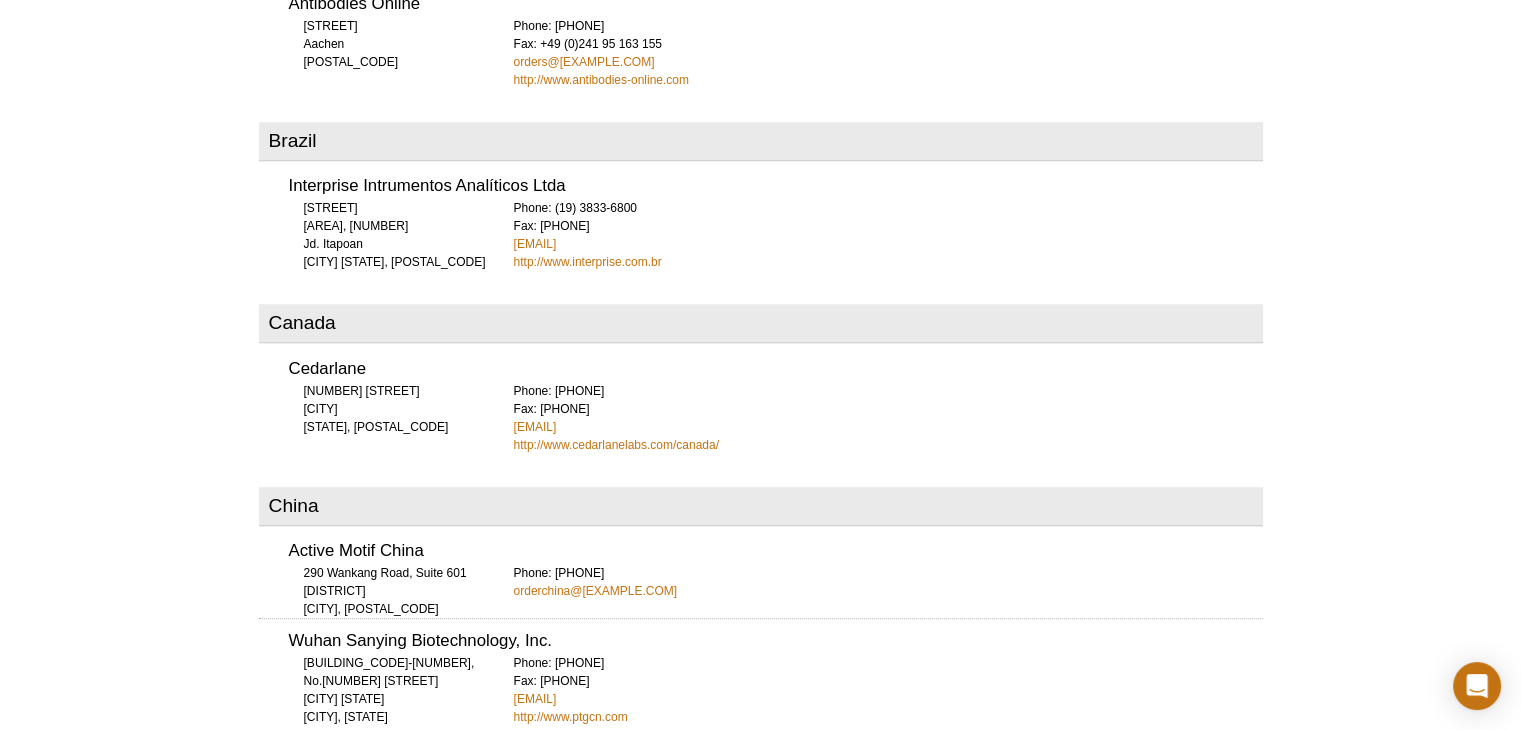 scroll, scrollTop: 1398, scrollLeft: 0, axis: vertical 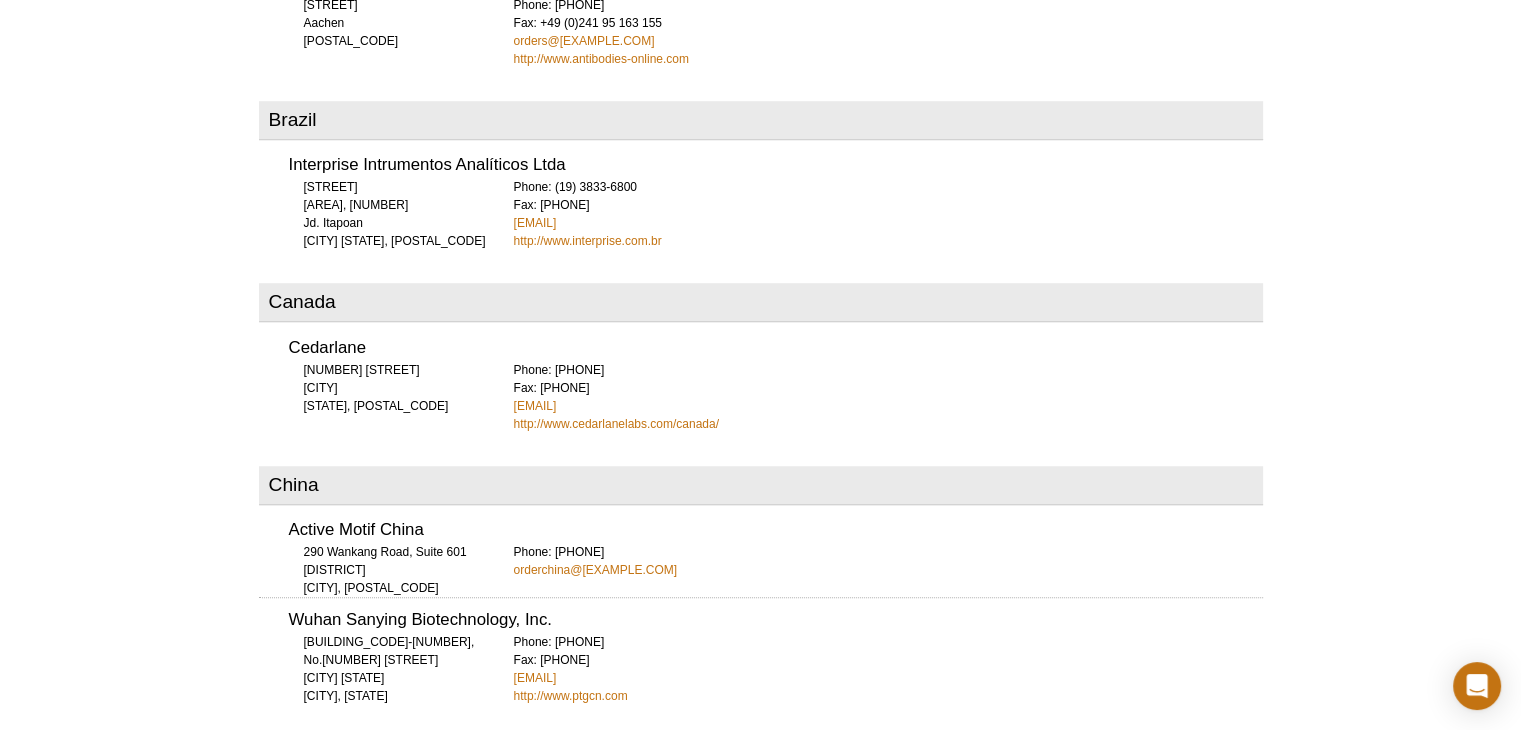 drag, startPoint x: 690, startPoint y: 223, endPoint x: 501, endPoint y: 225, distance: 189.01057 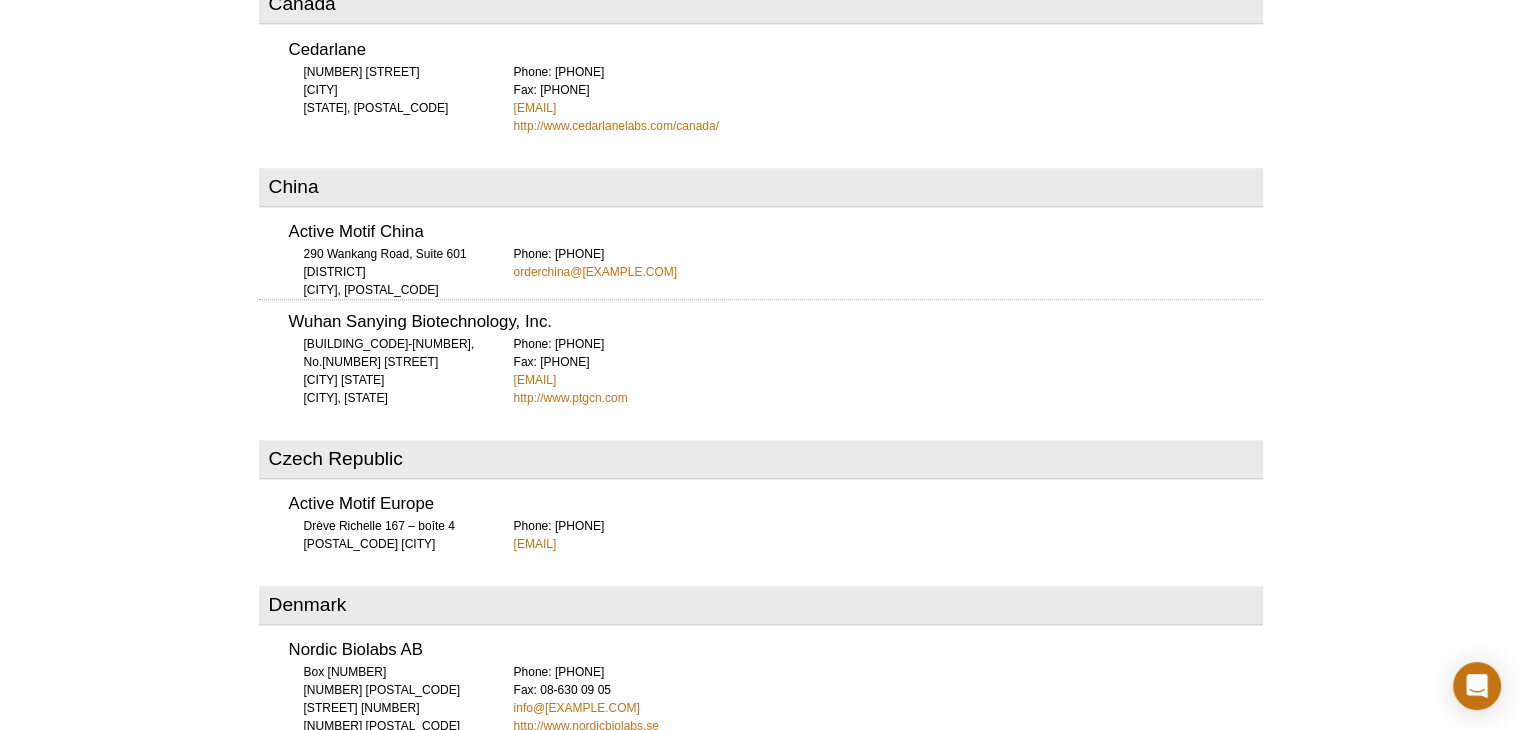 scroll, scrollTop: 1872, scrollLeft: 0, axis: vertical 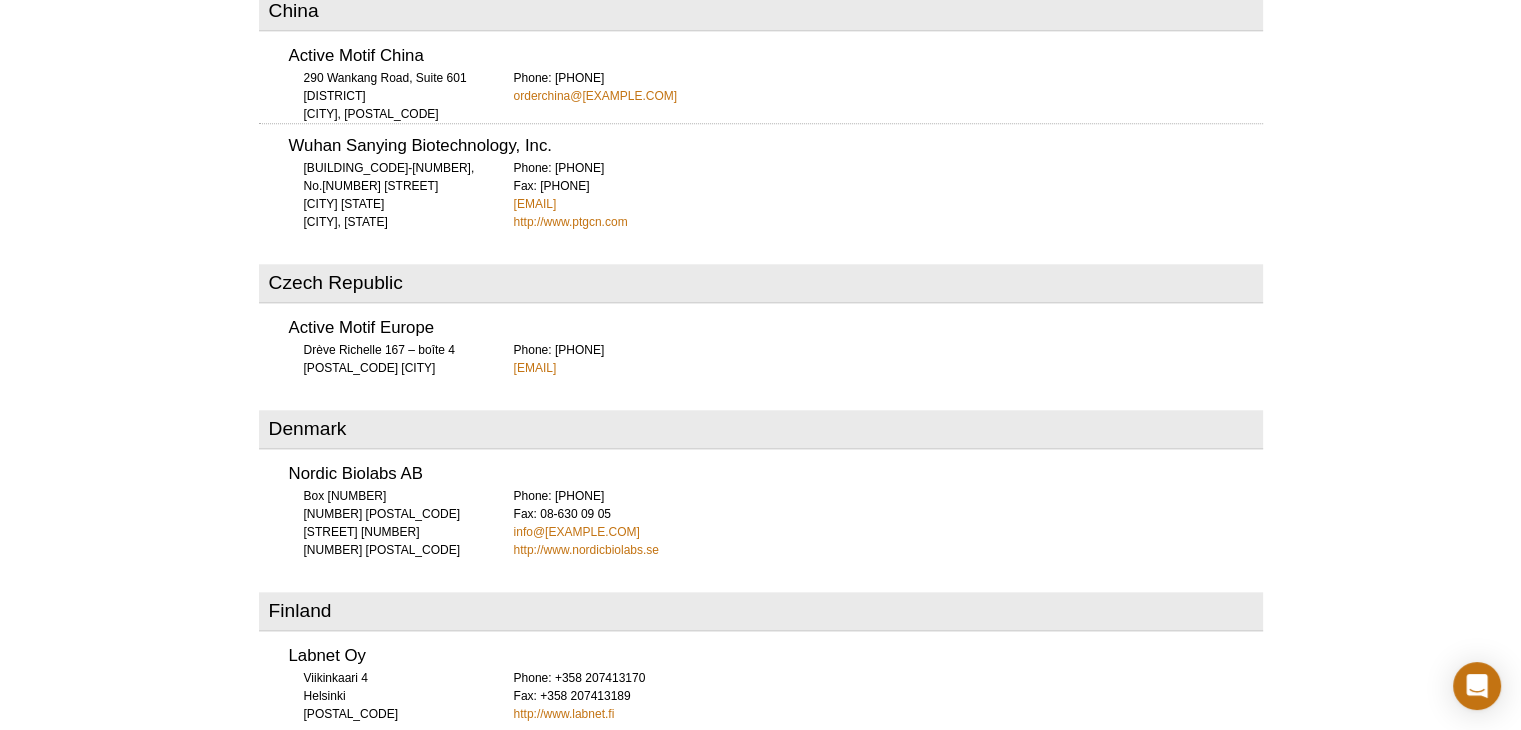 drag, startPoint x: 664, startPoint y: 525, endPoint x: 513, endPoint y: 532, distance: 151.16217 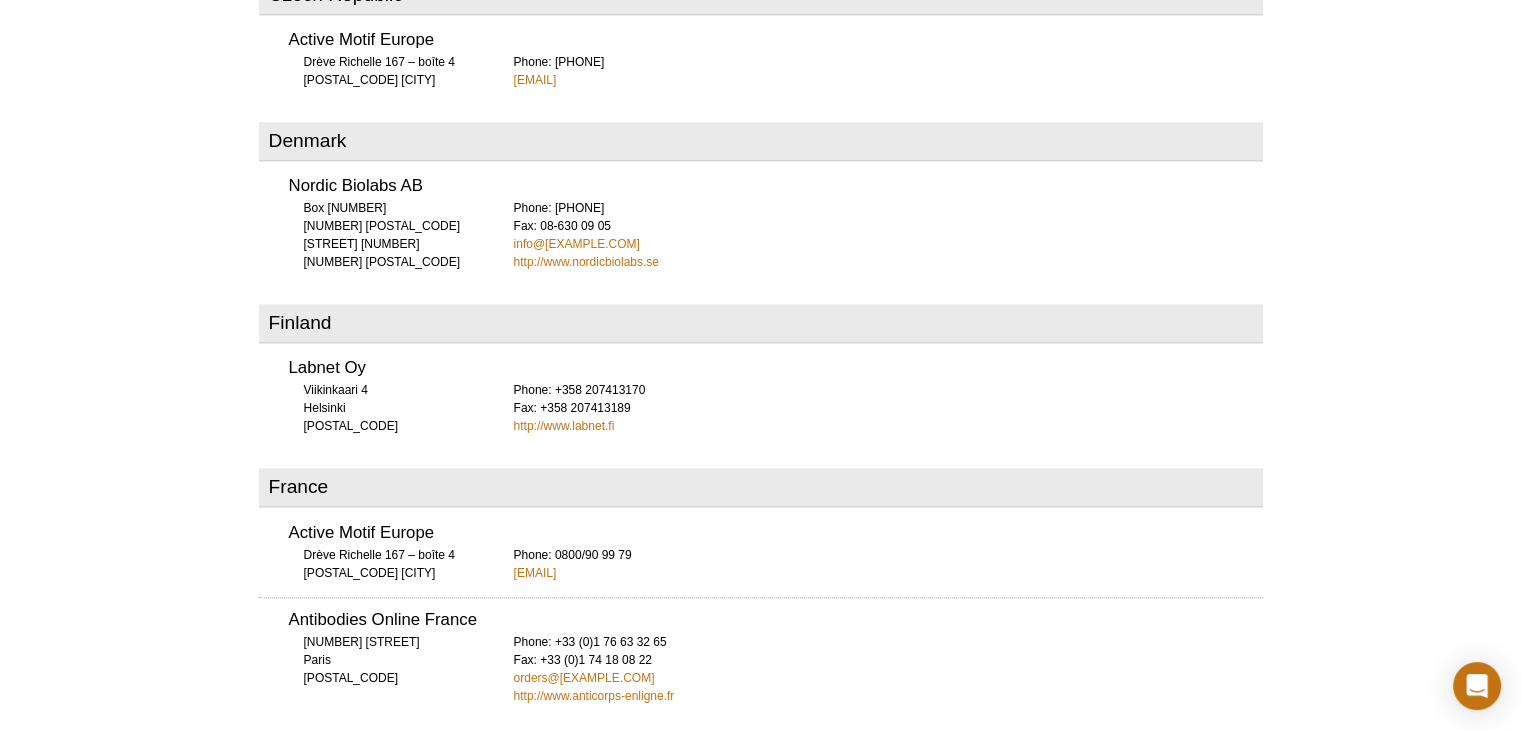 scroll, scrollTop: 2212, scrollLeft: 0, axis: vertical 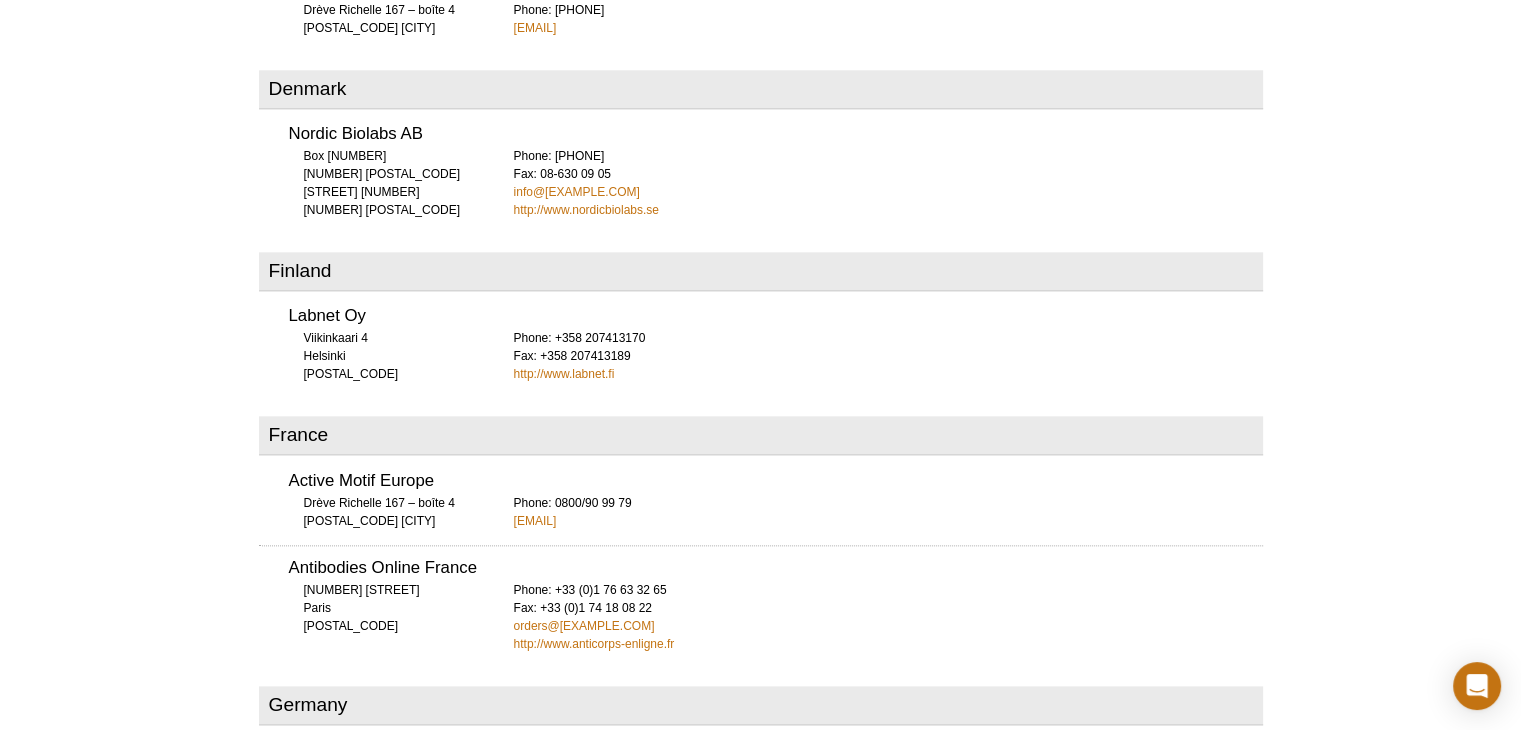 click on "[COUNTRY]
United Bioresearch Products
PO Box [NUMBER]
Glenorie
[STATE], [POSTAL_CODE]
Phone: [PHONE]
[EMAIL]
http://www.unitedbioresearch.com.au
[COUNTRY]
THP Medical Products
Shuttleworthstraße [NUMBER]
[CITY]
[STATE]-[POSTAL_CODE]
Phone: [PHONE]
Fax: [PHONE]
[EMAIL]
http://www.thp.at
[COUNTRY]
Active Motif Europe
Drève Richelle [NUMBER] – boîte [NUMBER]
[STATE]-[POSTAL_CODE] [CITY]
Phone: [PHONE]
[EMAIL]
Antibodies Online
Schloss-Rahe-Str. [NUMBER]
[CITY]
[POSTAL_CODE]
Phone: [PHONE]
Fax: [PHONE]
[EMAIL]
http://www.antibodies-online.com
[COUNTRY]
Interprise Intrumentos Analíticos Ltda" at bounding box center [761, 2610] 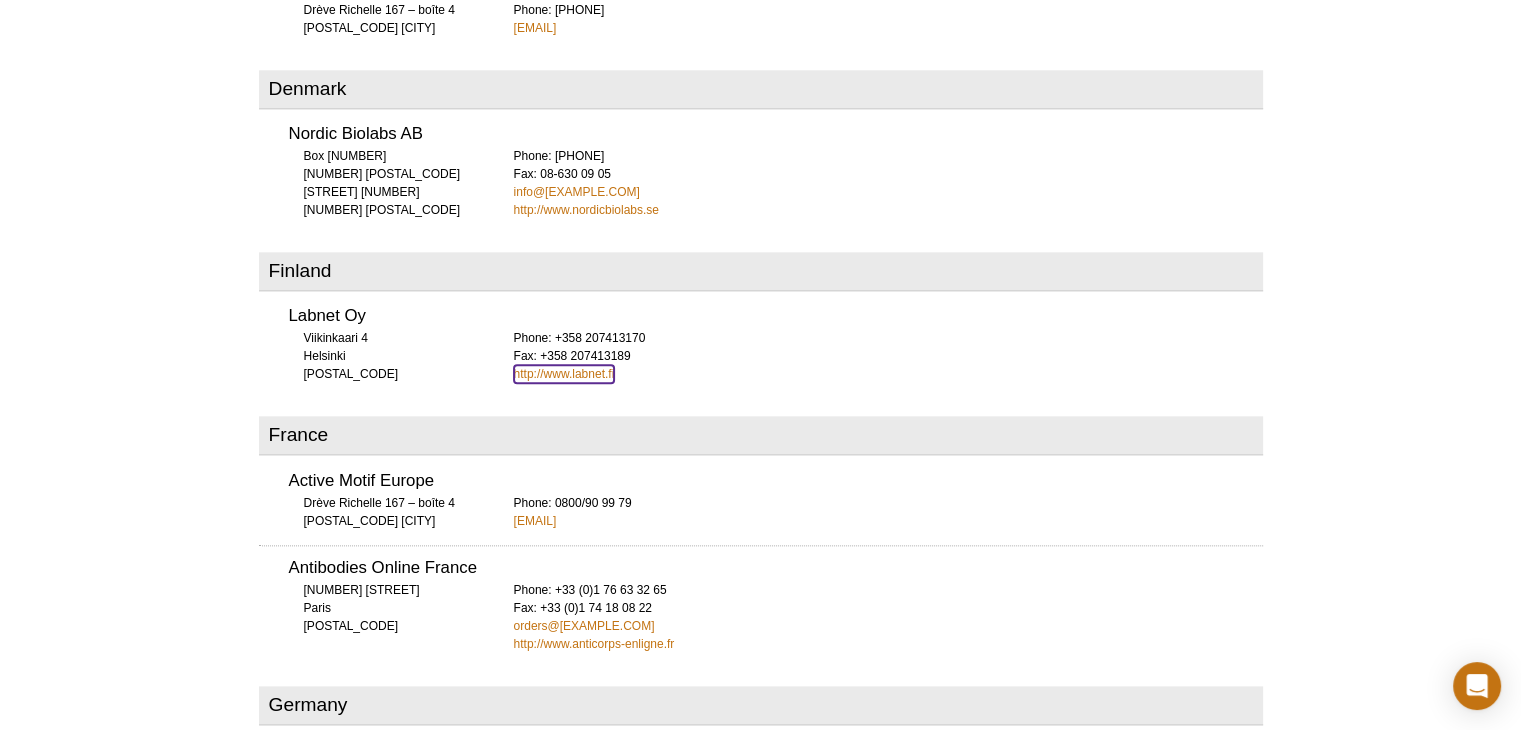 click on "http://www.labnet.fi" at bounding box center (564, 374) 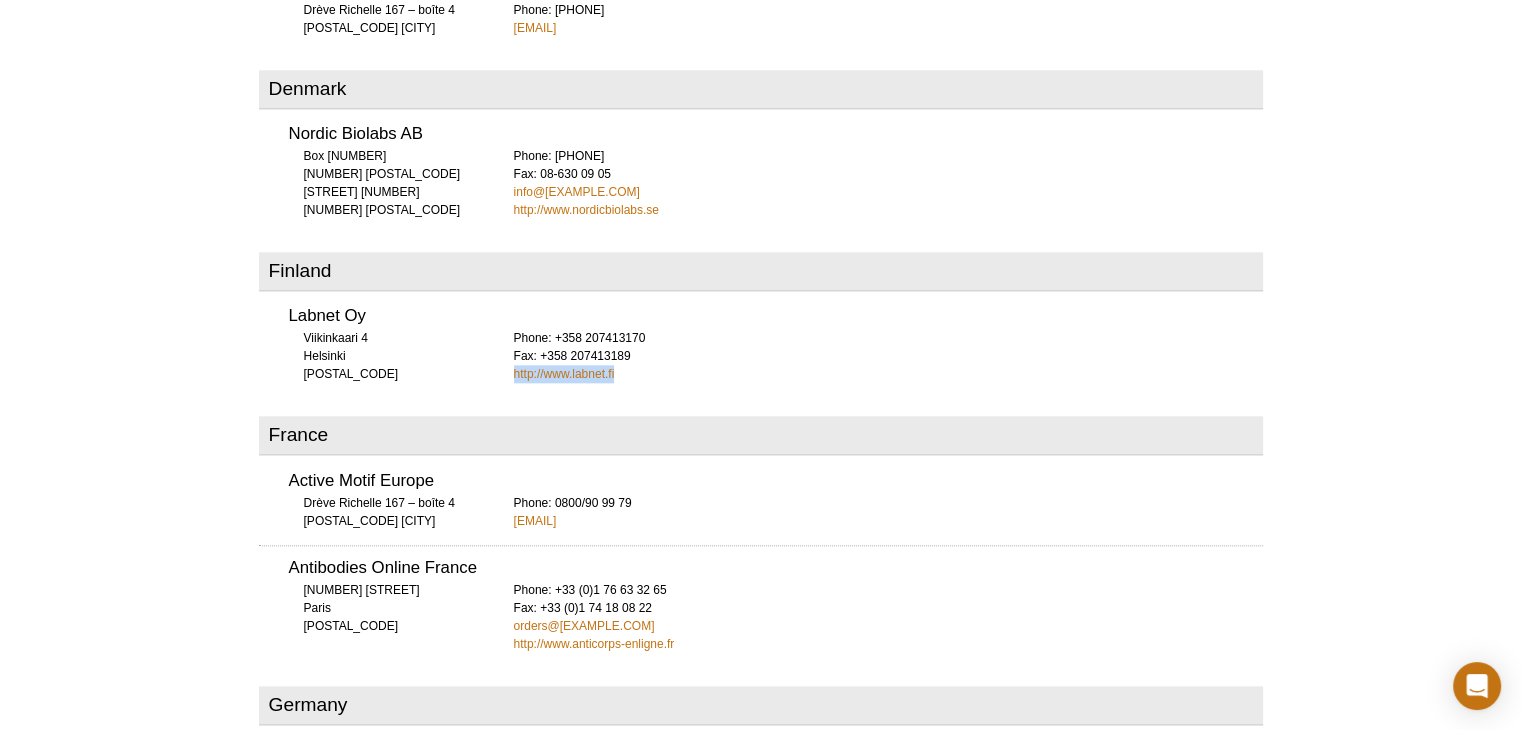 drag, startPoint x: 640, startPoint y: 373, endPoint x: 515, endPoint y: 369, distance: 125.06398 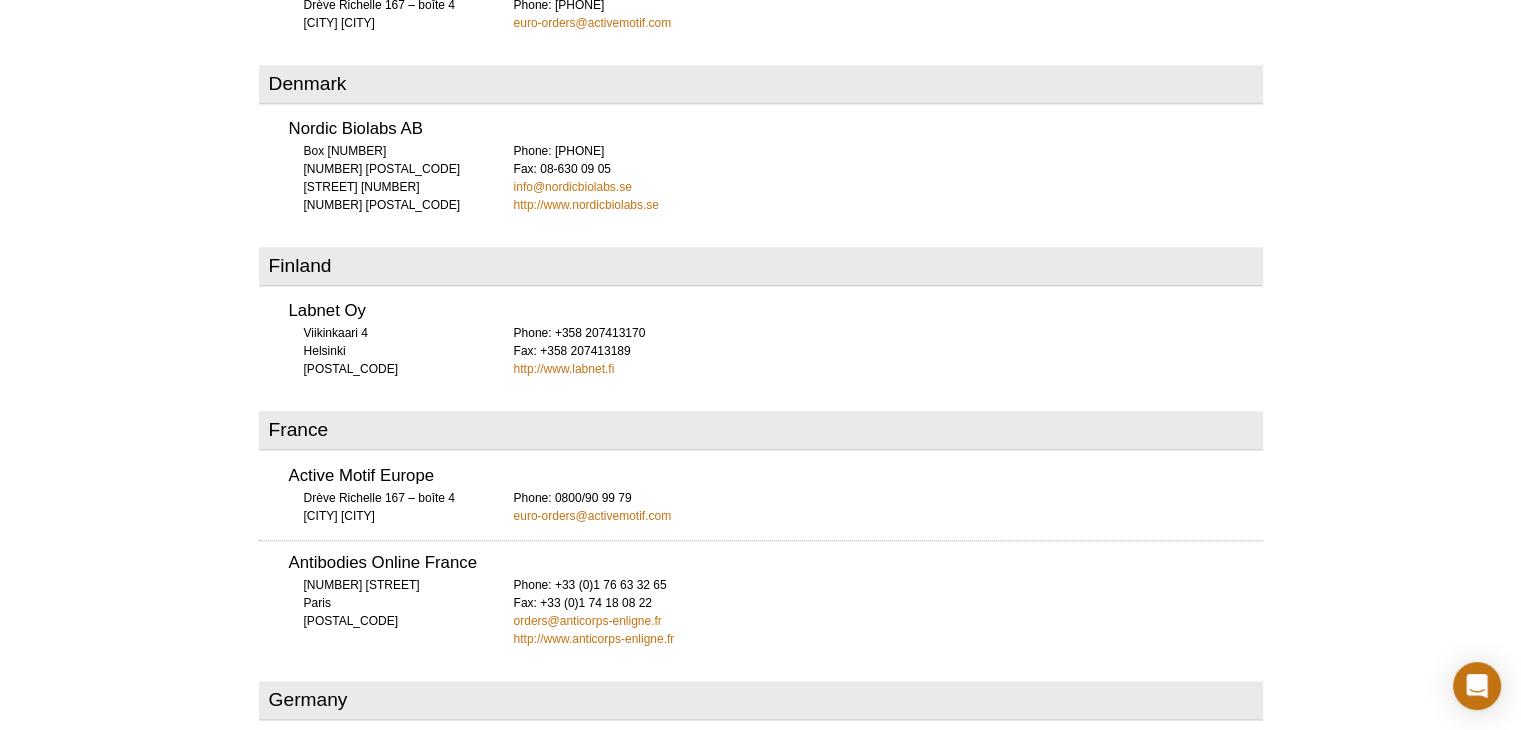 scroll, scrollTop: 2217, scrollLeft: 0, axis: vertical 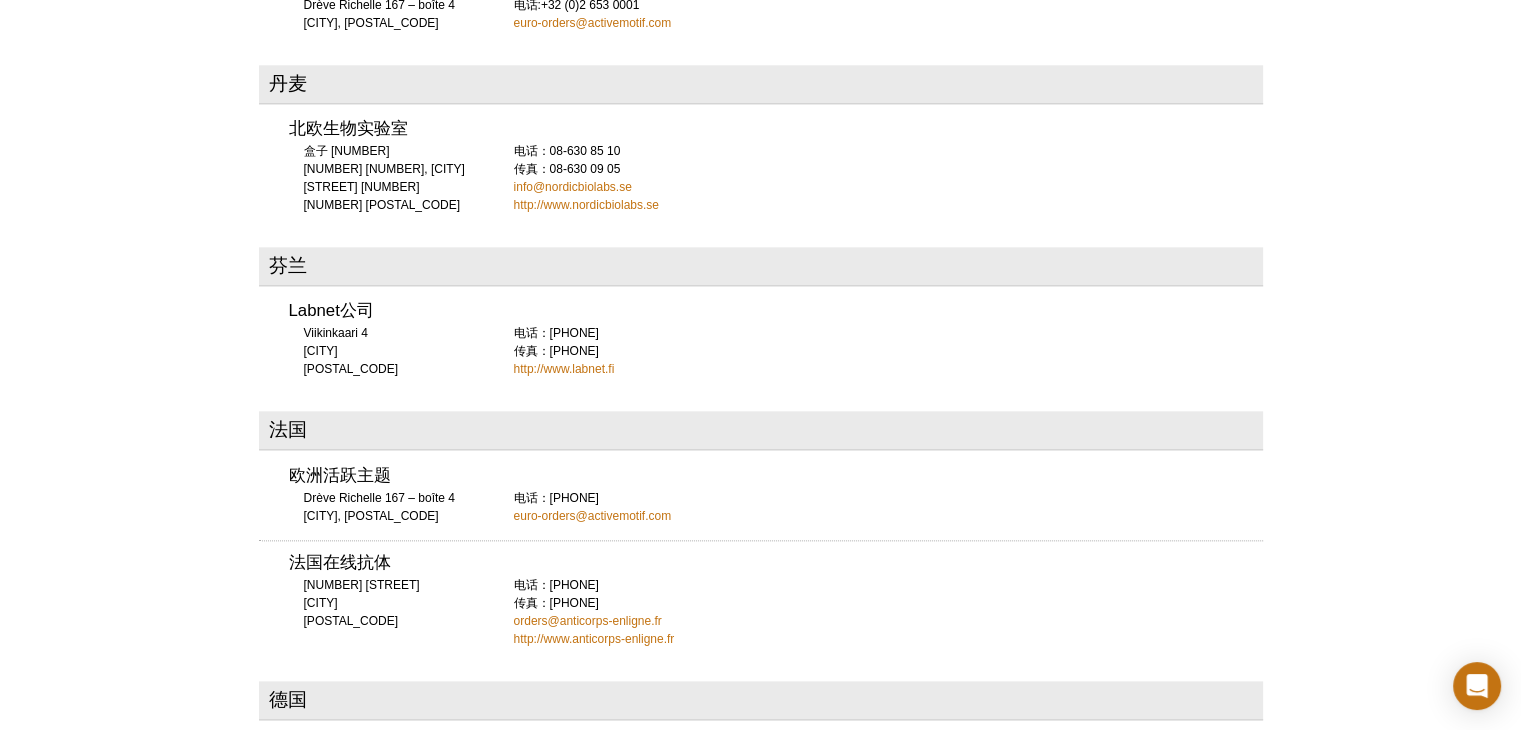 click on "电话：[PHONE]
传真：[PHONE]
http://www.labnet.fi" at bounding box center (888, 351) 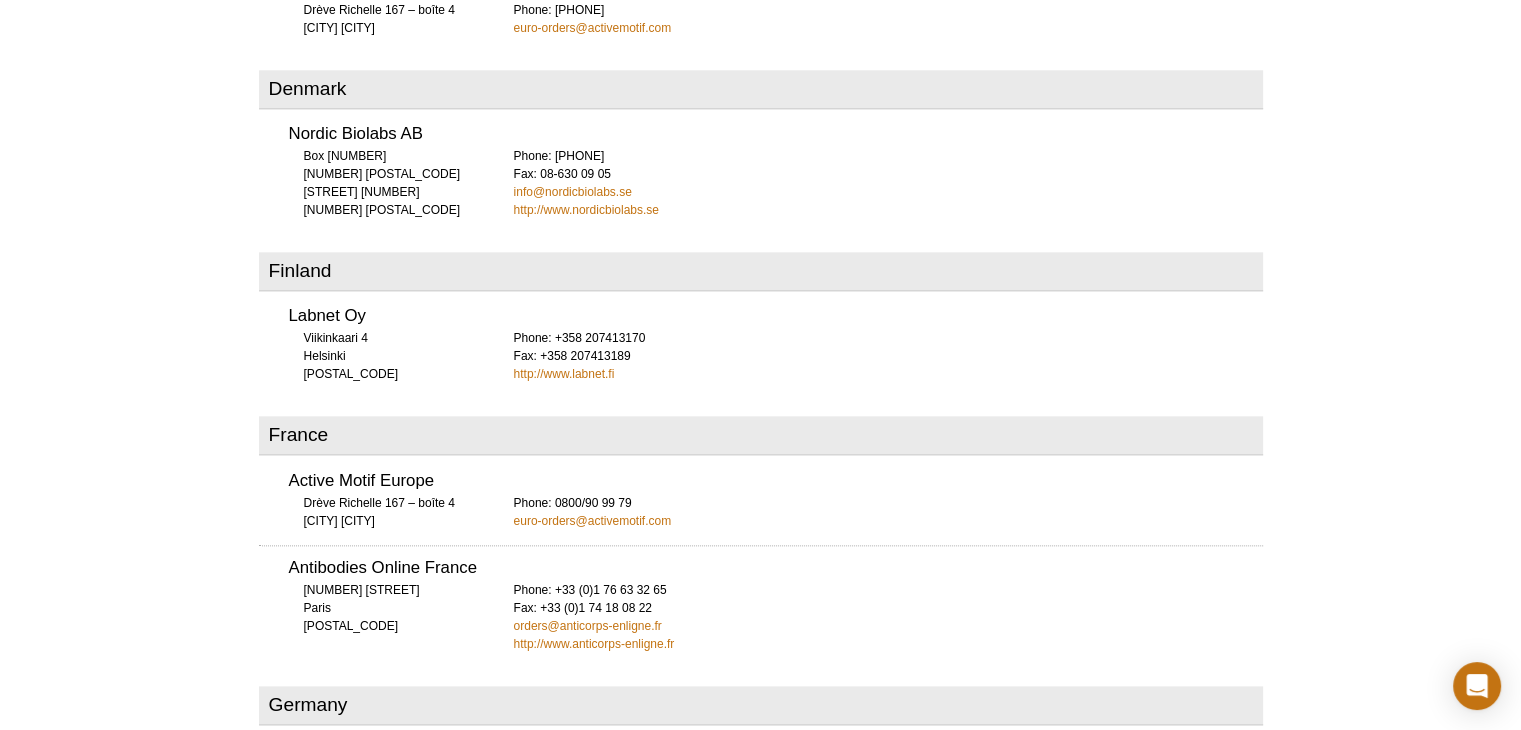 scroll, scrollTop: 2223, scrollLeft: 0, axis: vertical 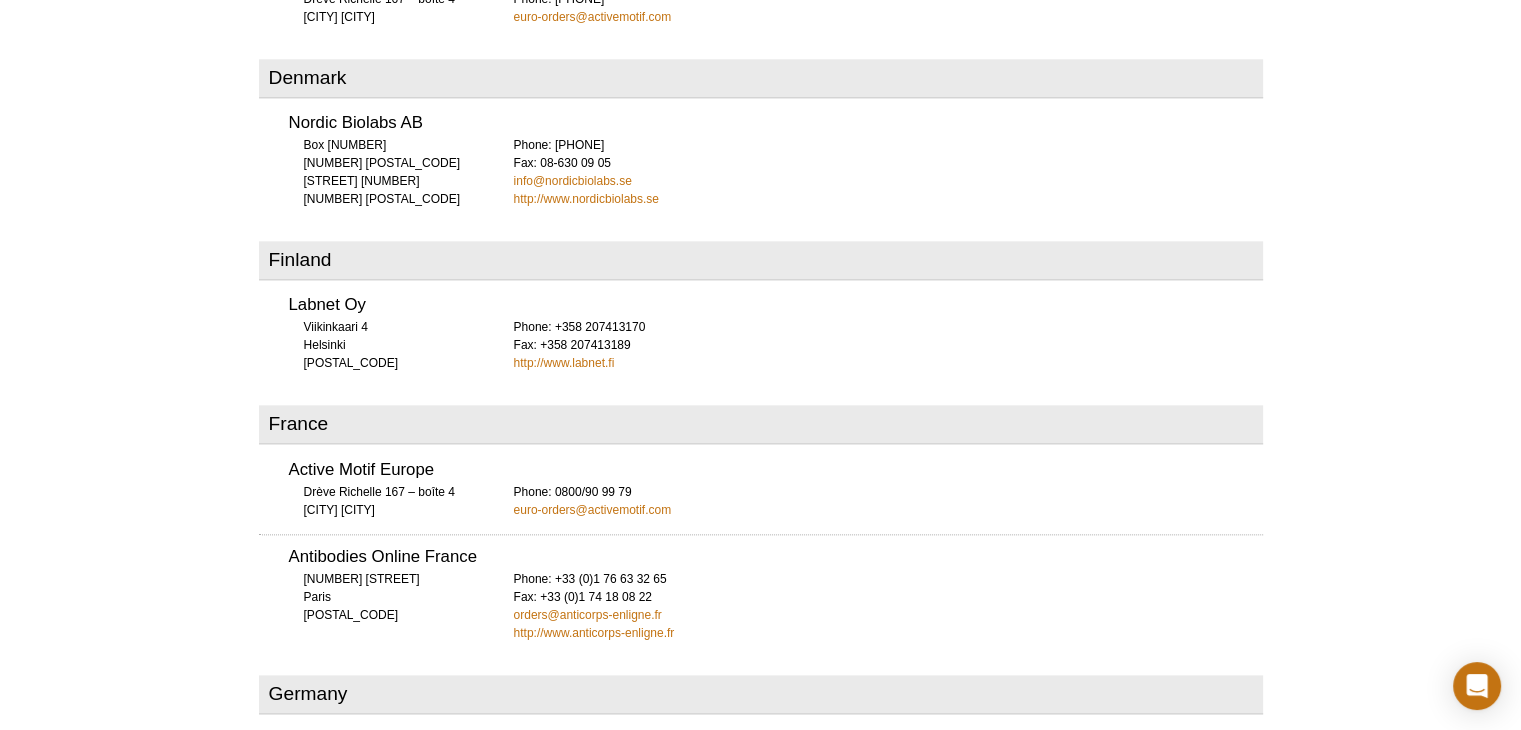 click on "Active Motif Logo
Enabling Epigenetics Research
0
Search
Skip to content
Active Motif Logo
Enabling Epigenetics Research
United States
Australia
Austria
Belgium
Brazil
Canada
China Czech Republic India" at bounding box center (760, 2301) 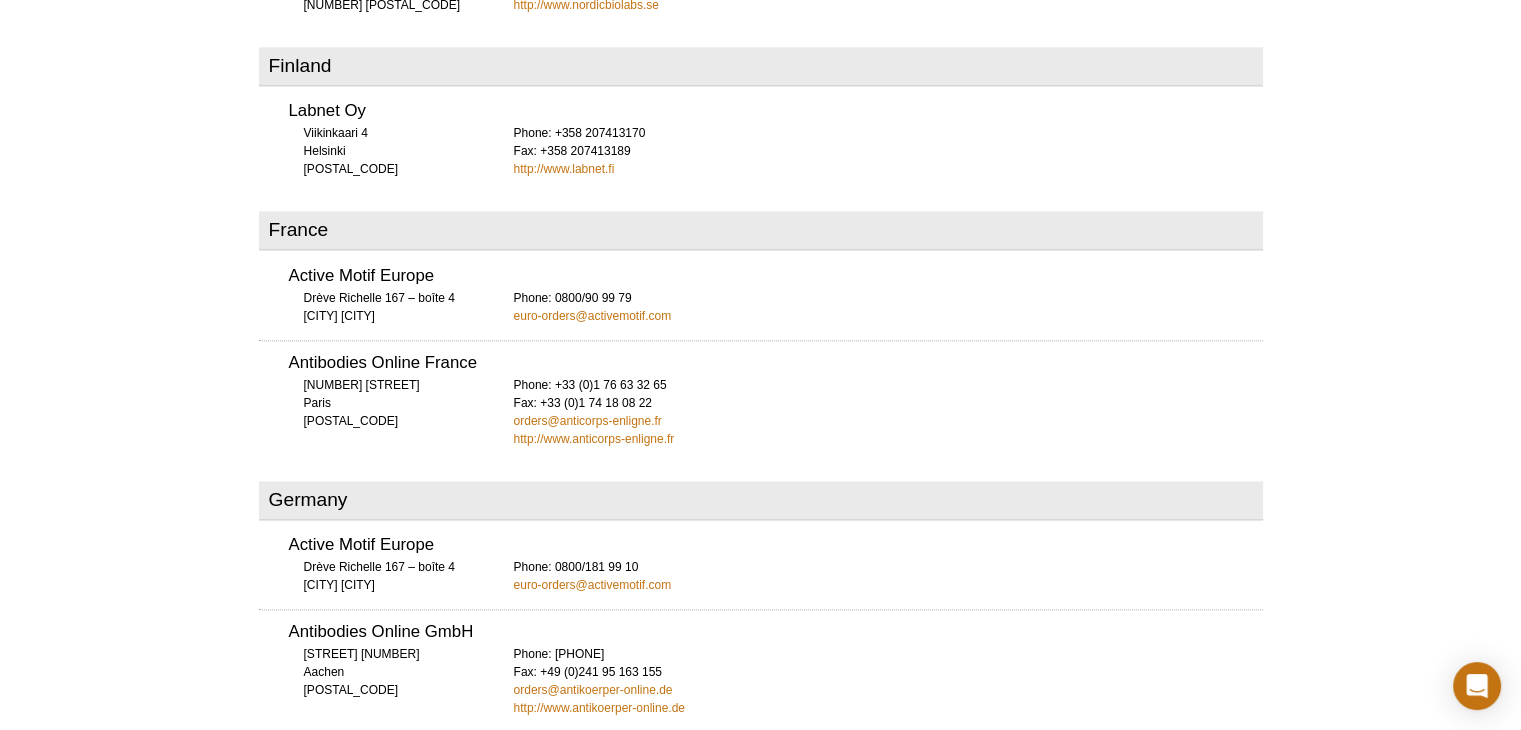 scroll, scrollTop: 2532, scrollLeft: 0, axis: vertical 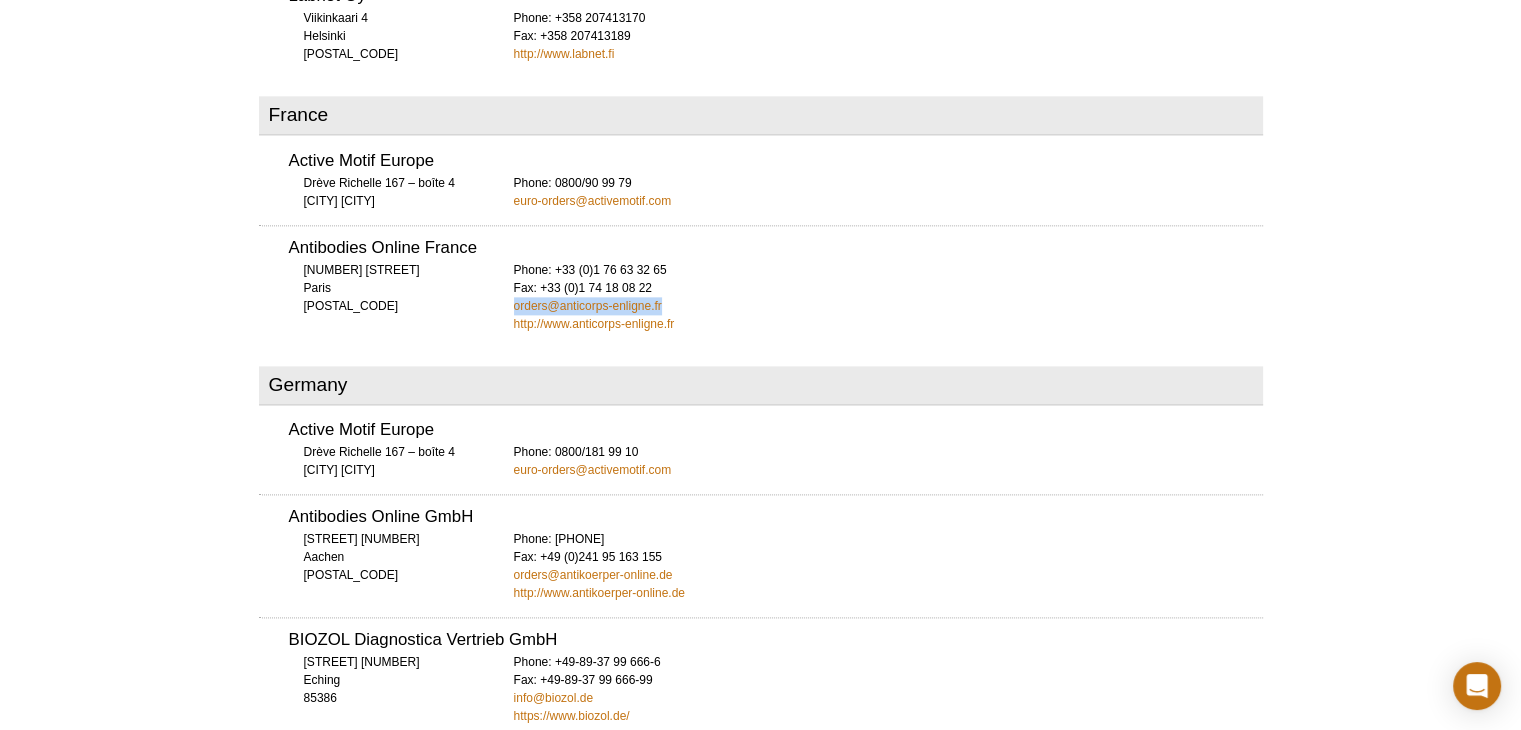 drag, startPoint x: 681, startPoint y: 304, endPoint x: 500, endPoint y: 302, distance: 181.01105 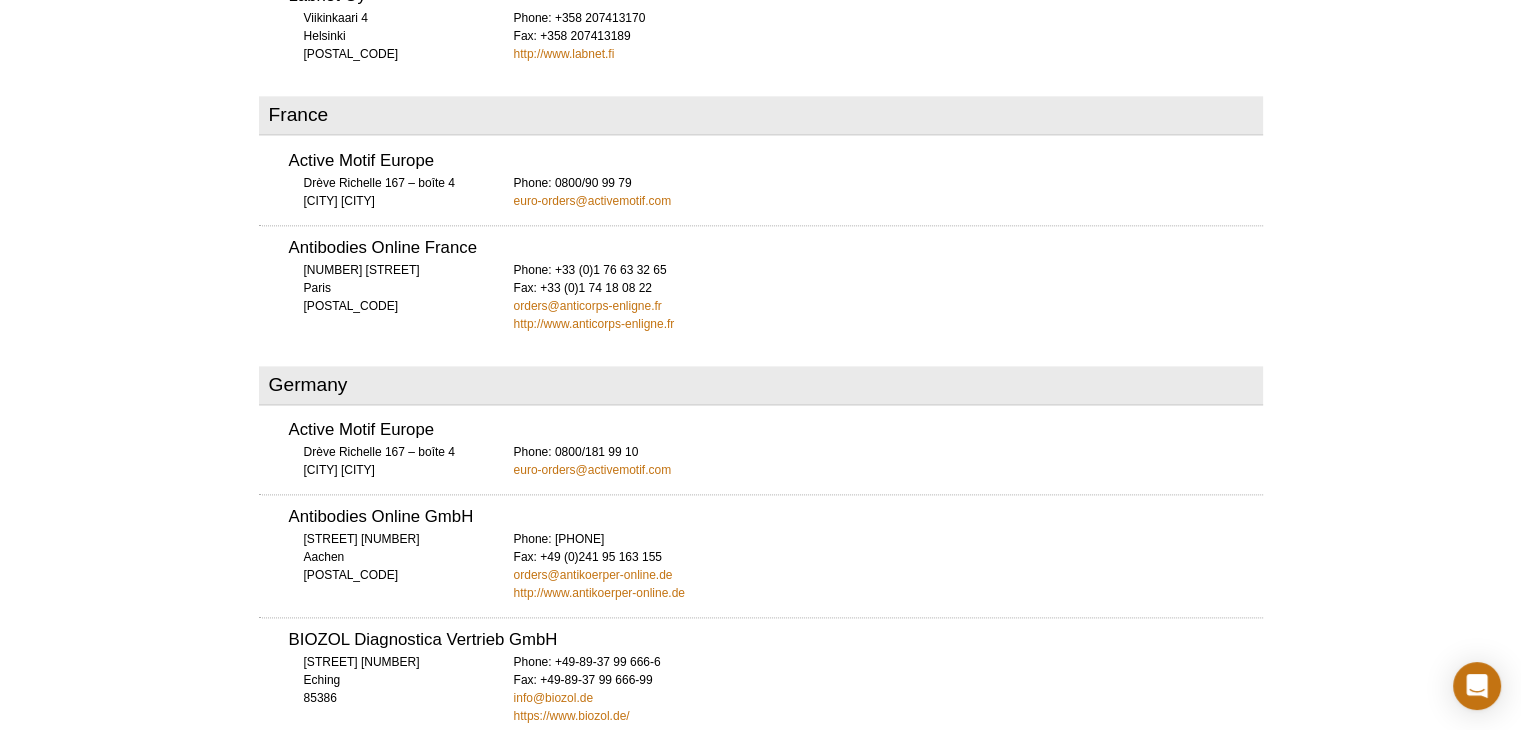 drag, startPoint x: 946, startPoint y: 293, endPoint x: 757, endPoint y: 249, distance: 194.05412 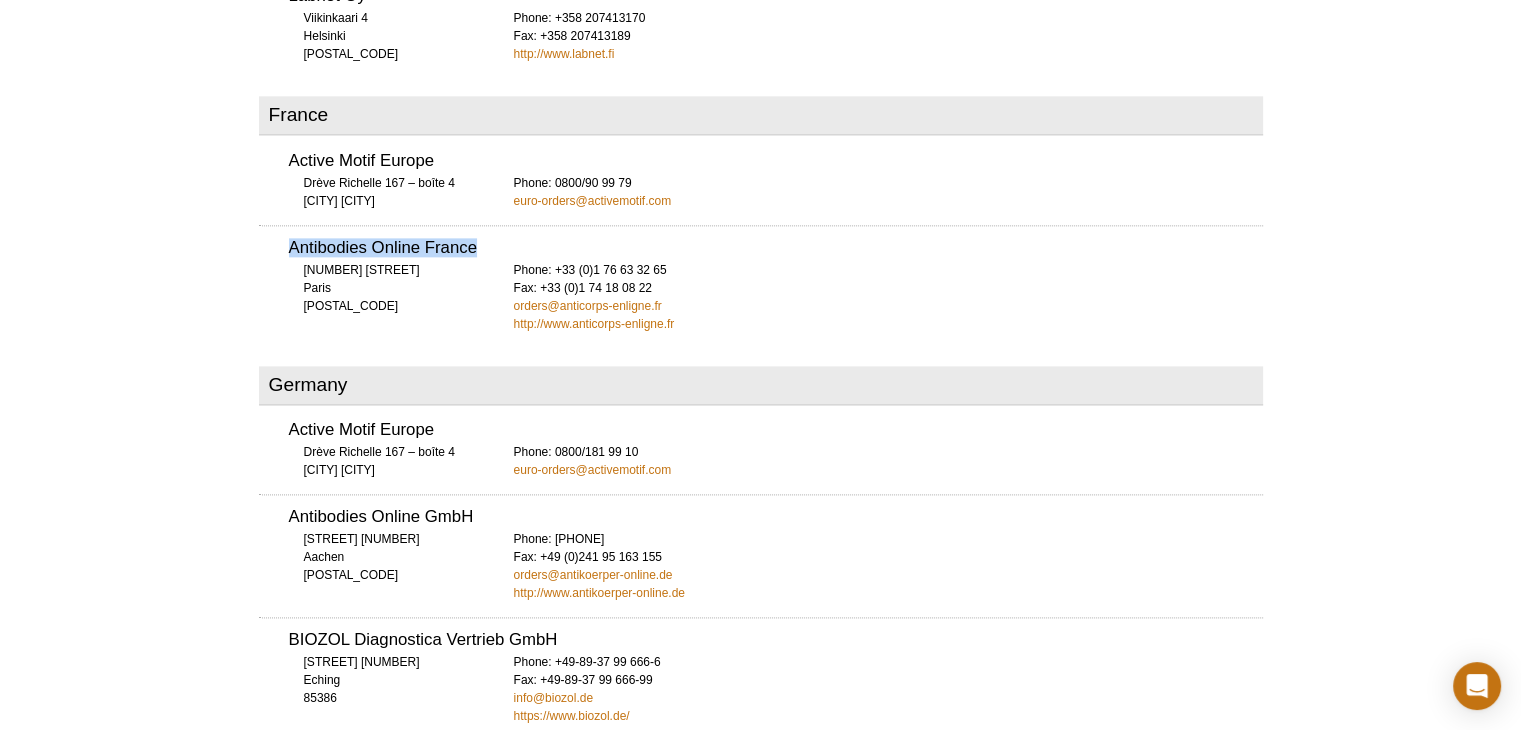 drag, startPoint x: 492, startPoint y: 244, endPoint x: 291, endPoint y: 258, distance: 201.48697 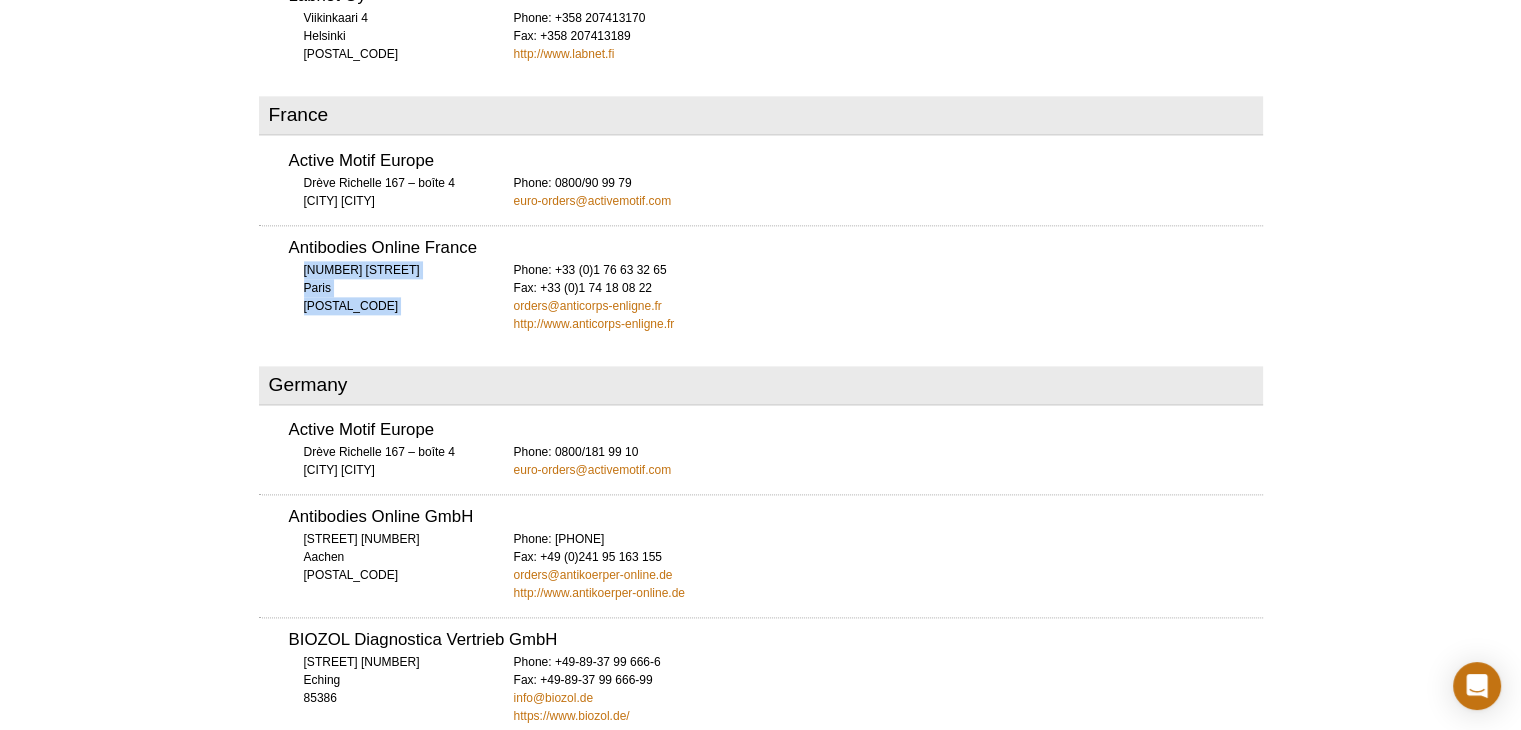 copy on "57 rue d'Amsterdam
[CITY]
75008" 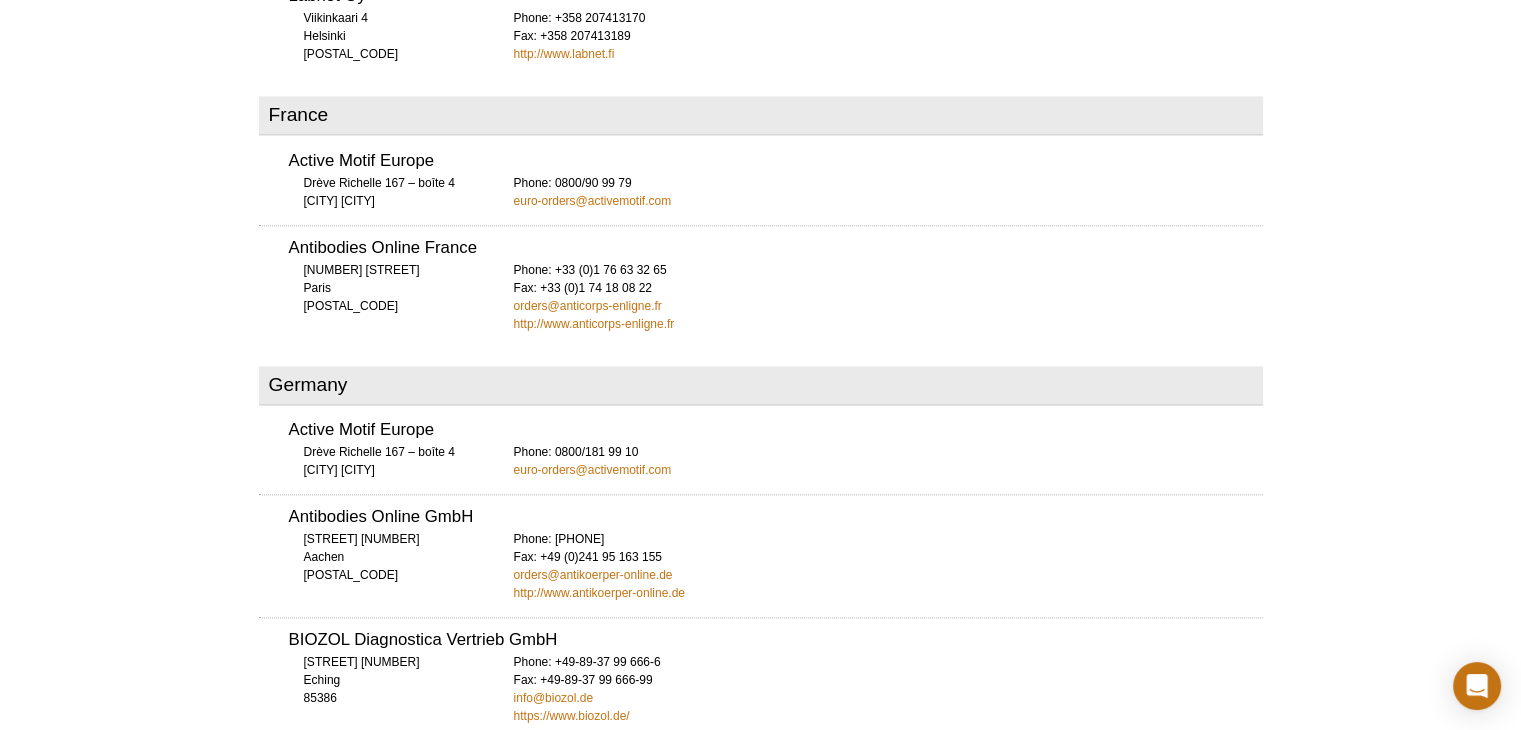 click on "Phone: [PHONE]
Fax: [PHONE]
orders@anticorps-enligne.fr
http://www.anticorps-enligne.fr" at bounding box center (888, 297) 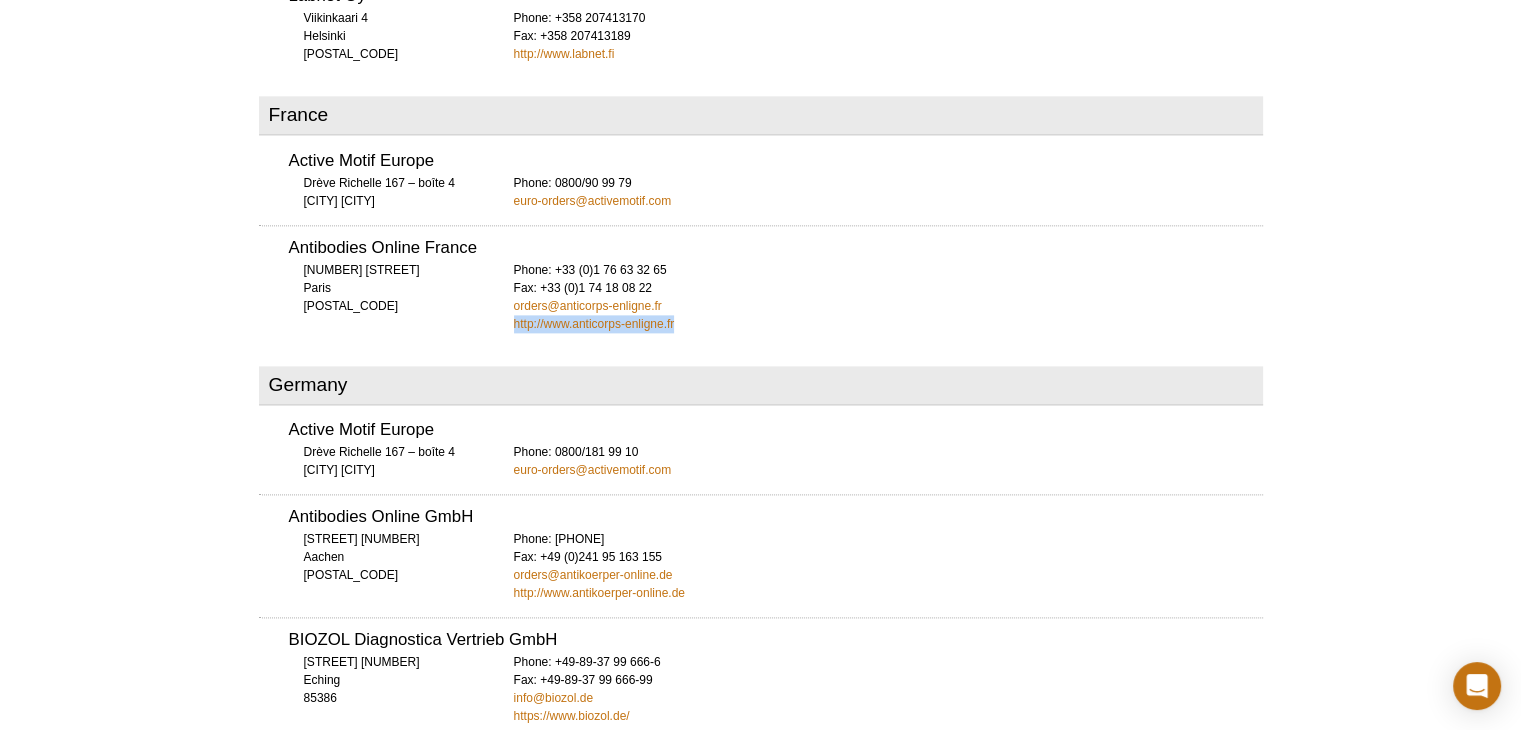 drag, startPoint x: 700, startPoint y: 322, endPoint x: 435, endPoint y: 319, distance: 265.01697 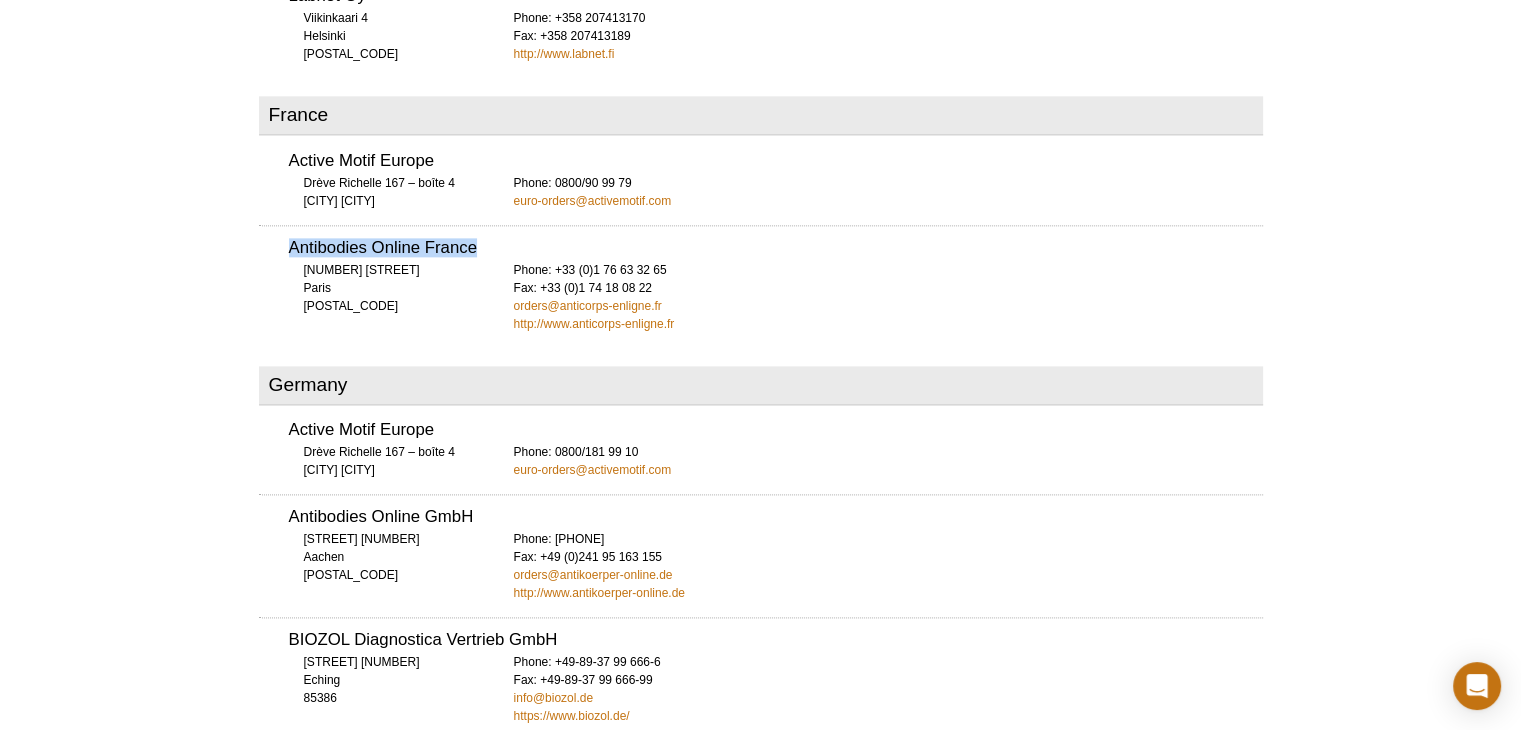 drag, startPoint x: 492, startPoint y: 247, endPoint x: 284, endPoint y: 245, distance: 208.00961 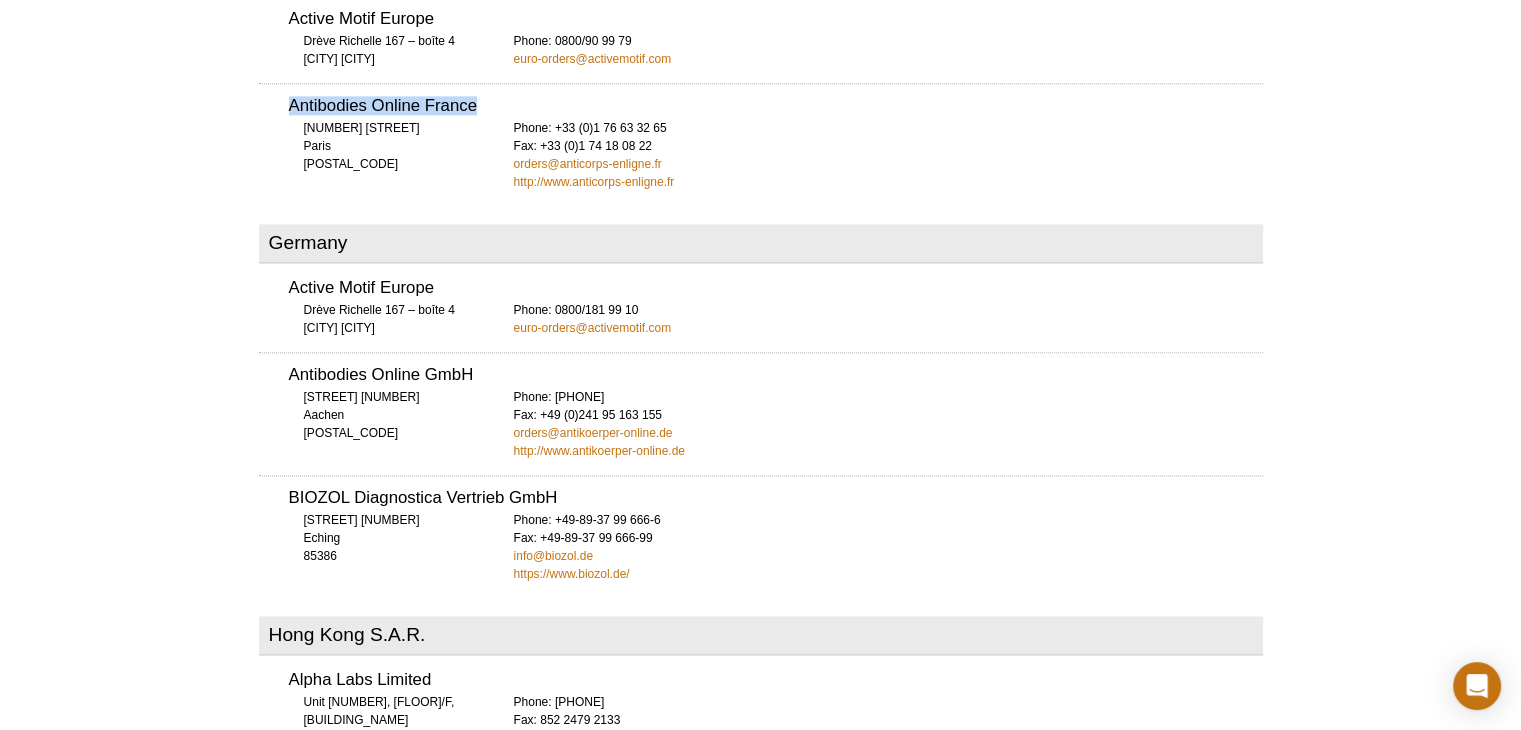 scroll, scrollTop: 2695, scrollLeft: 0, axis: vertical 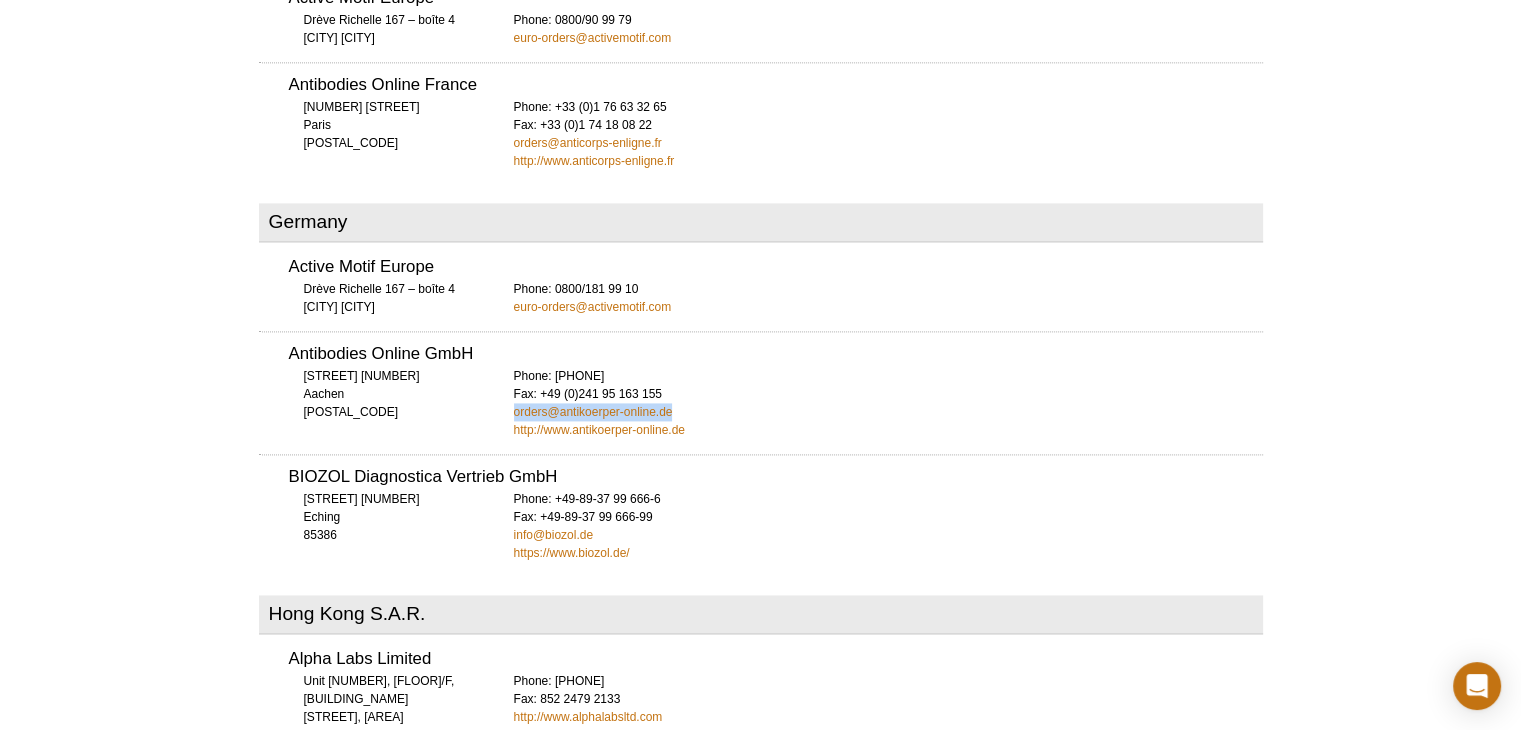 drag, startPoint x: 724, startPoint y: 414, endPoint x: 514, endPoint y: 413, distance: 210.00238 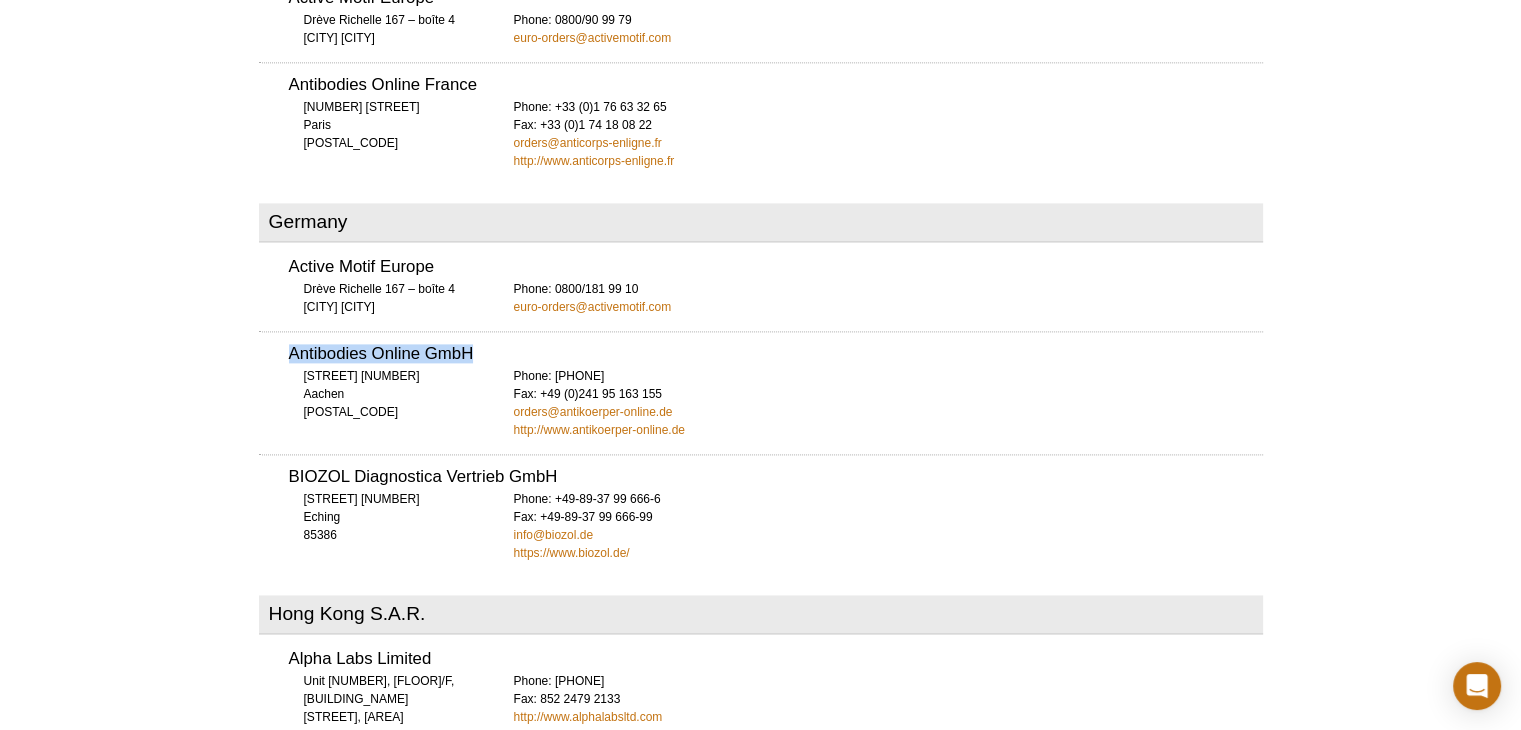 drag, startPoint x: 484, startPoint y: 349, endPoint x: 289, endPoint y: 345, distance: 195.04102 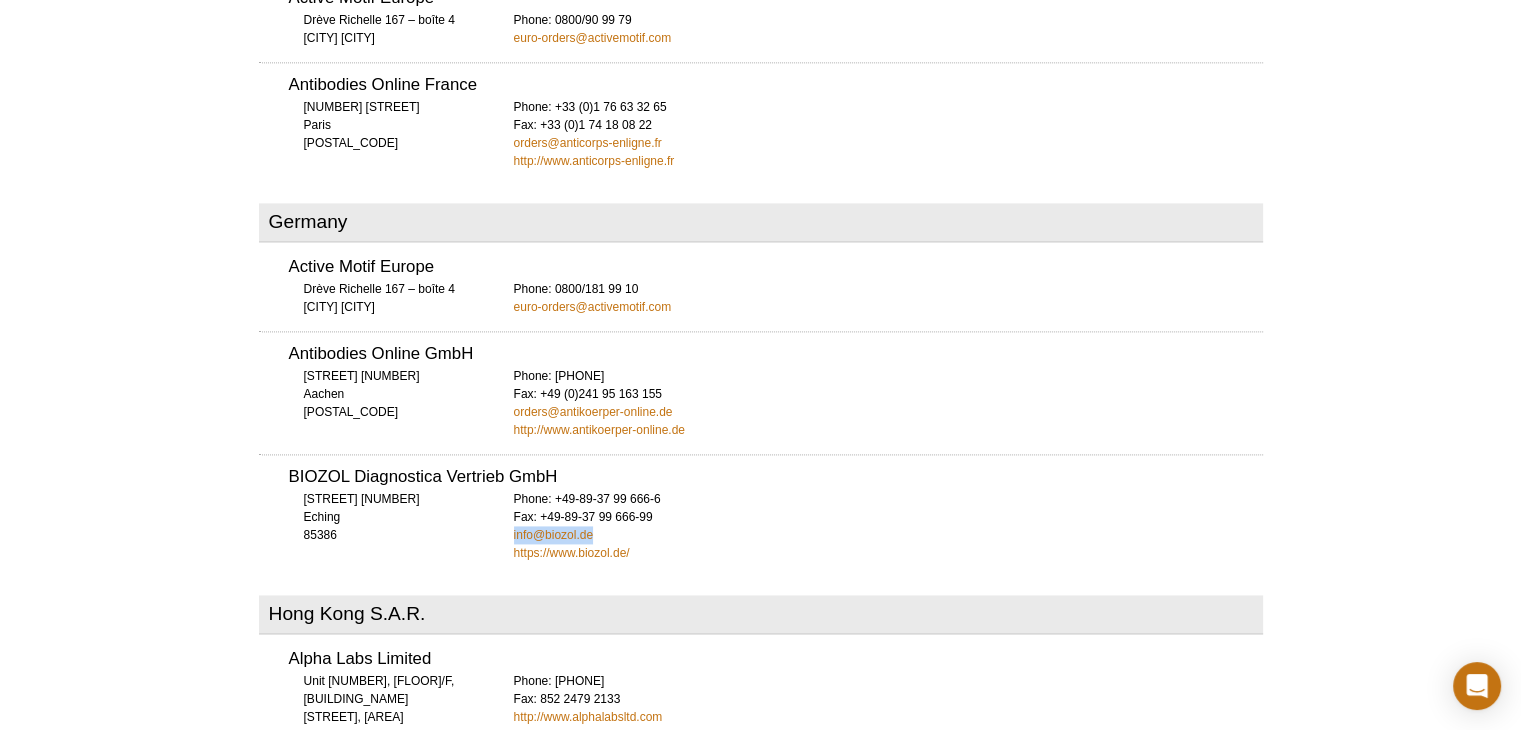 drag, startPoint x: 628, startPoint y: 533, endPoint x: 497, endPoint y: 533, distance: 131 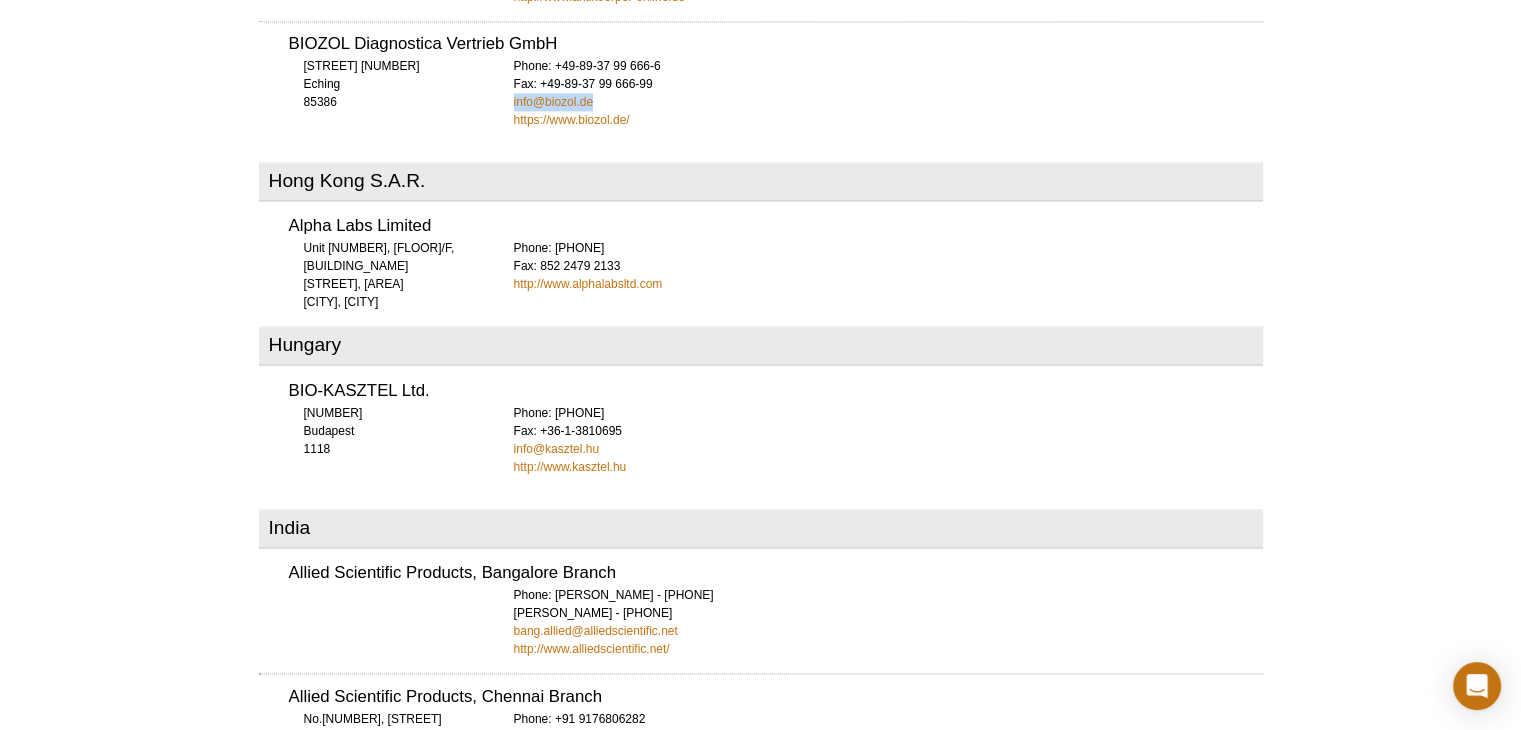 scroll, scrollTop: 3138, scrollLeft: 0, axis: vertical 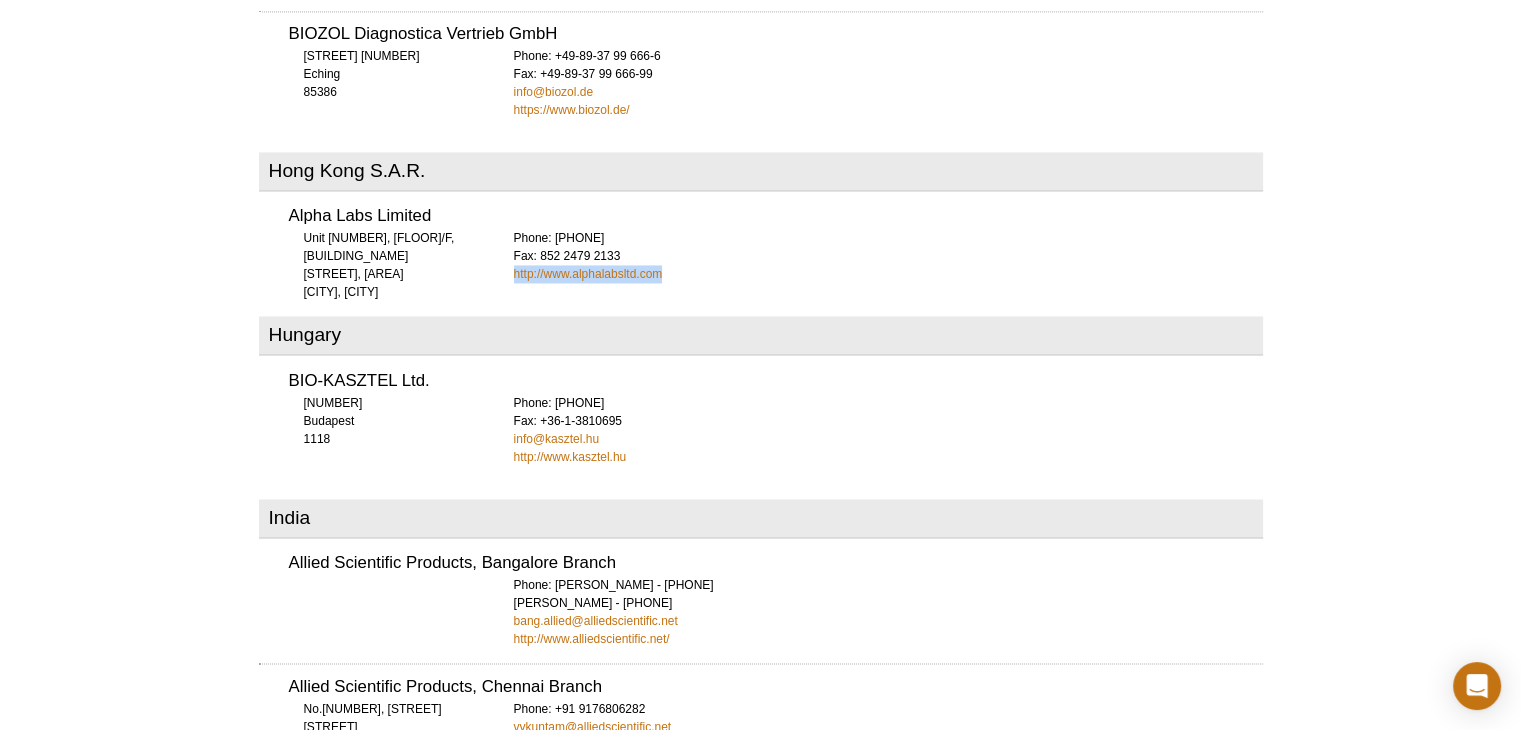 drag, startPoint x: 715, startPoint y: 270, endPoint x: 488, endPoint y: 270, distance: 227 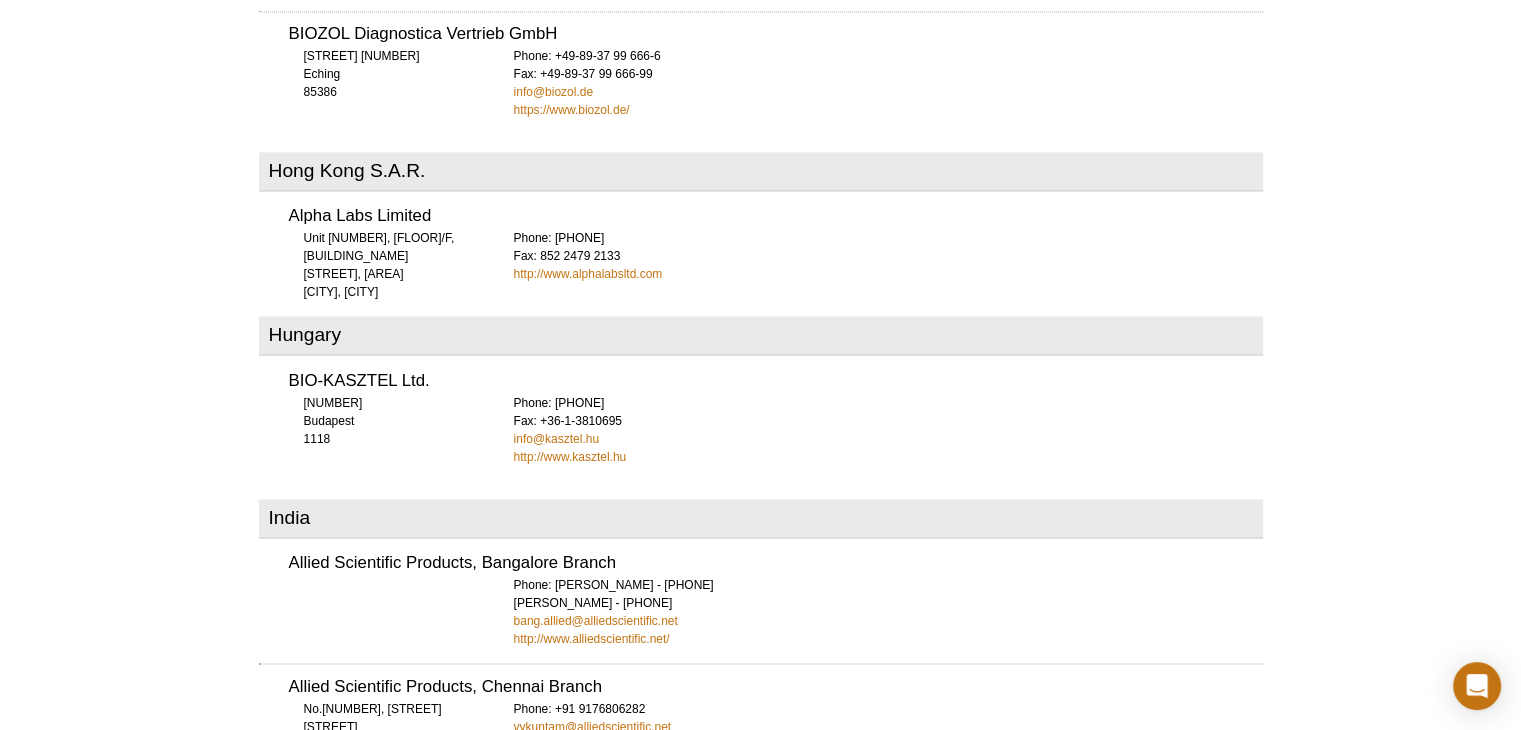 click on "Active Motif Logo
Enabling Epigenetics Research
0
Search
Skip to content
Active Motif Logo
Enabling Epigenetics Research
United States
Australia
Austria
Belgium
Brazil
Canada
China Czech Republic India" at bounding box center (760, 1386) 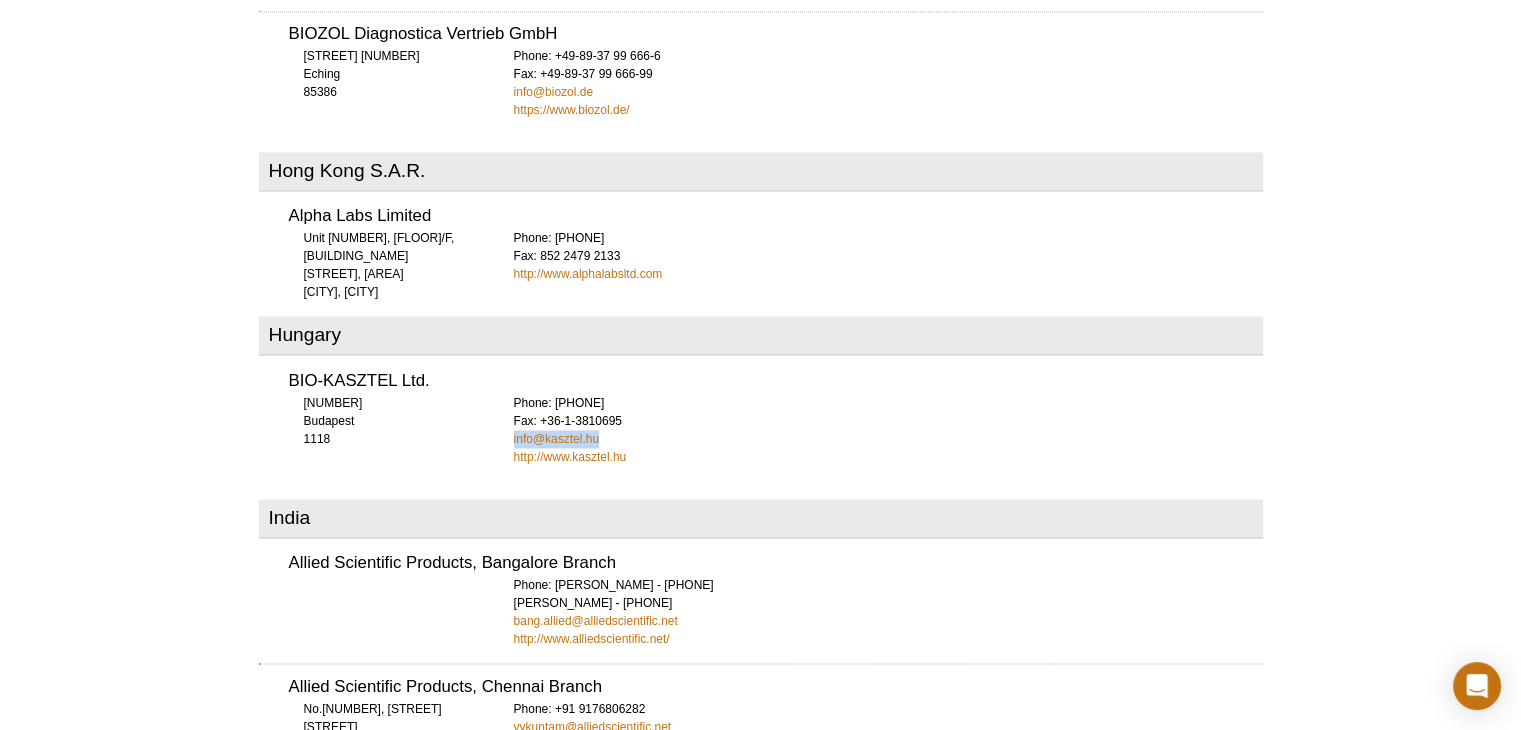 drag, startPoint x: 611, startPoint y: 435, endPoint x: 502, endPoint y: 441, distance: 109.165016 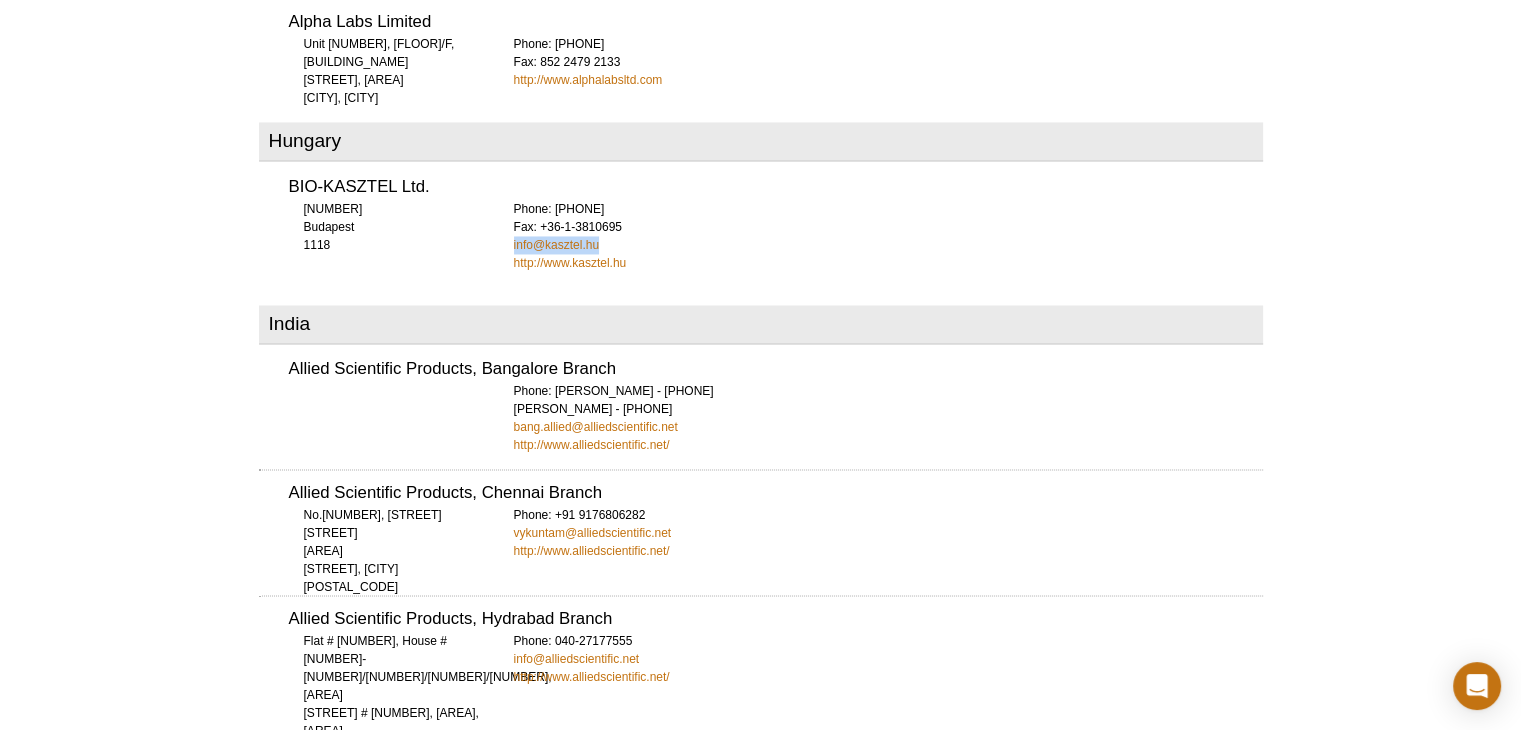 scroll, scrollTop: 3395, scrollLeft: 0, axis: vertical 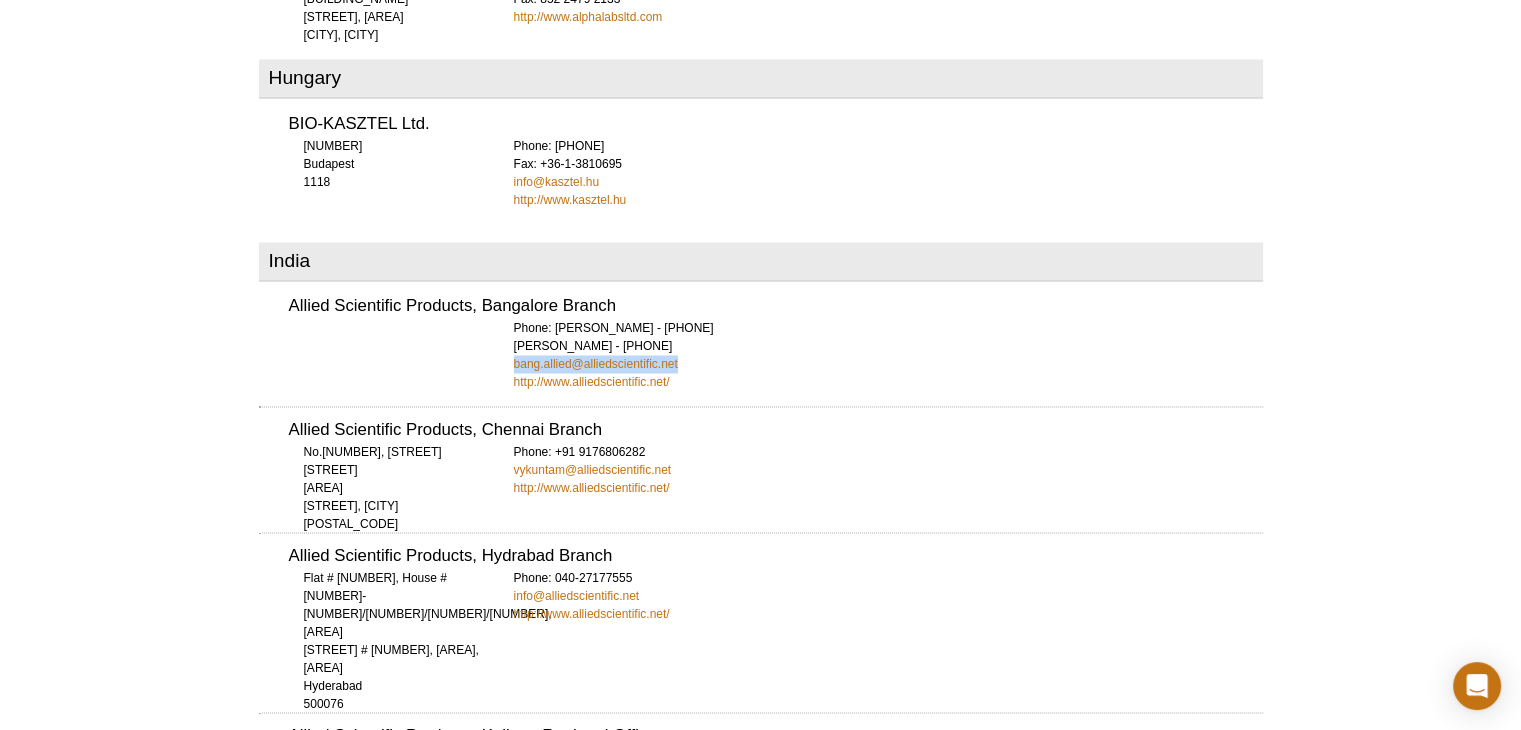 drag, startPoint x: 698, startPoint y: 361, endPoint x: 515, endPoint y: 358, distance: 183.02458 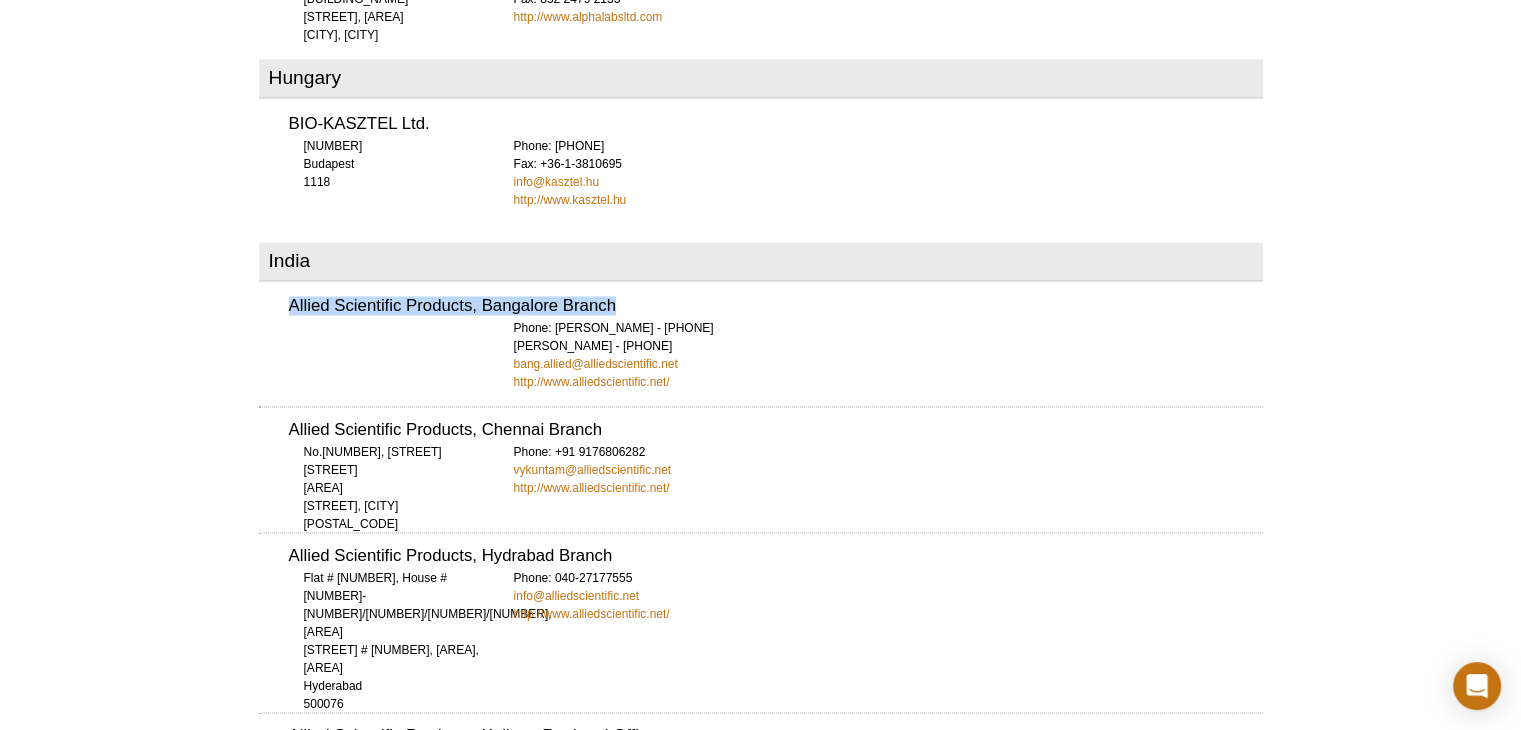 drag, startPoint x: 620, startPoint y: 297, endPoint x: 265, endPoint y: 294, distance: 355.01266 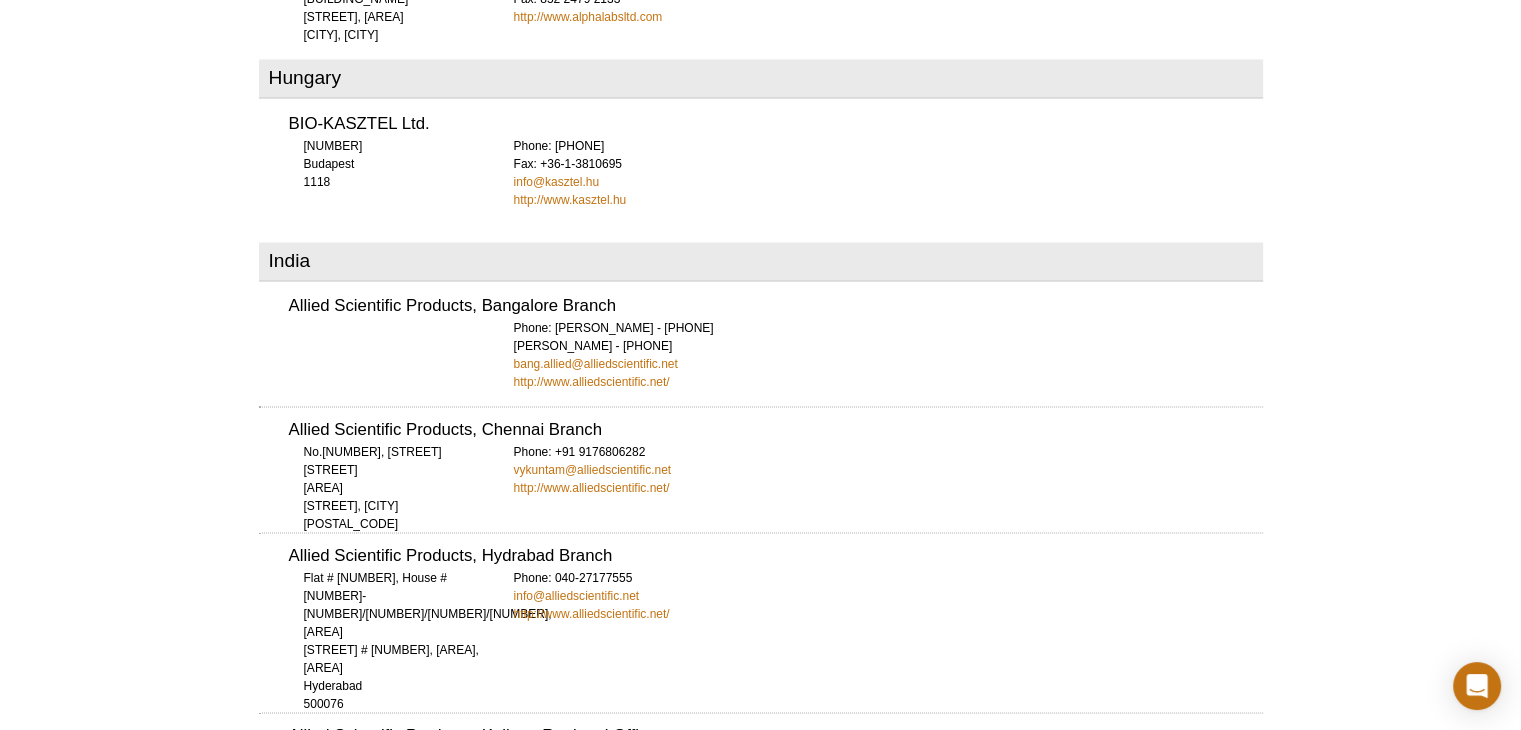 click on "[COMPANY_NAME], [CITY] Branch
No.[NUMBER], [STREET]
[AREA]
[STREET], [CITY]
600073
Phone: [PHONE]
[EMAIL]
http://www.alliedscientific.net/" at bounding box center (761, 451) 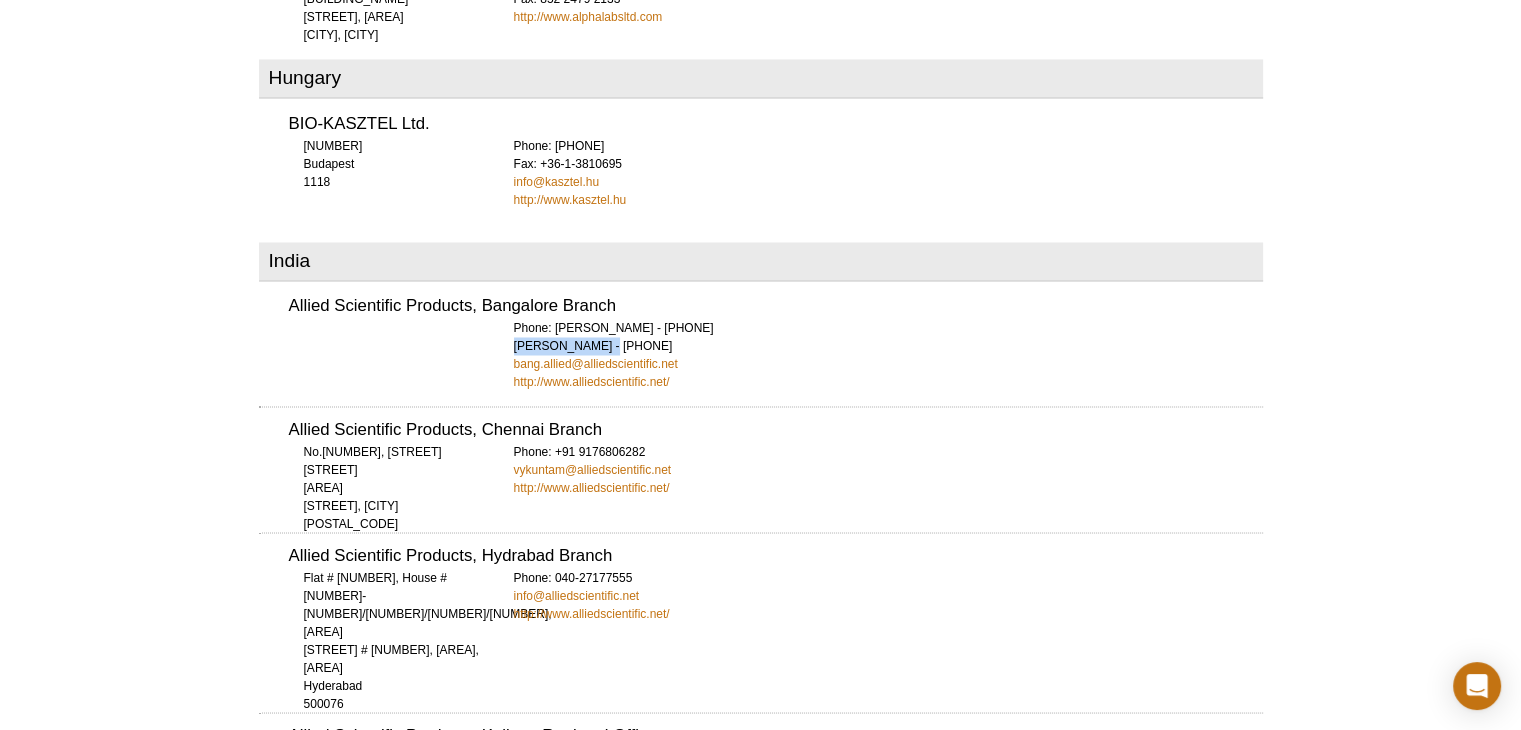 drag, startPoint x: 608, startPoint y: 343, endPoint x: 514, endPoint y: 340, distance: 94.04786 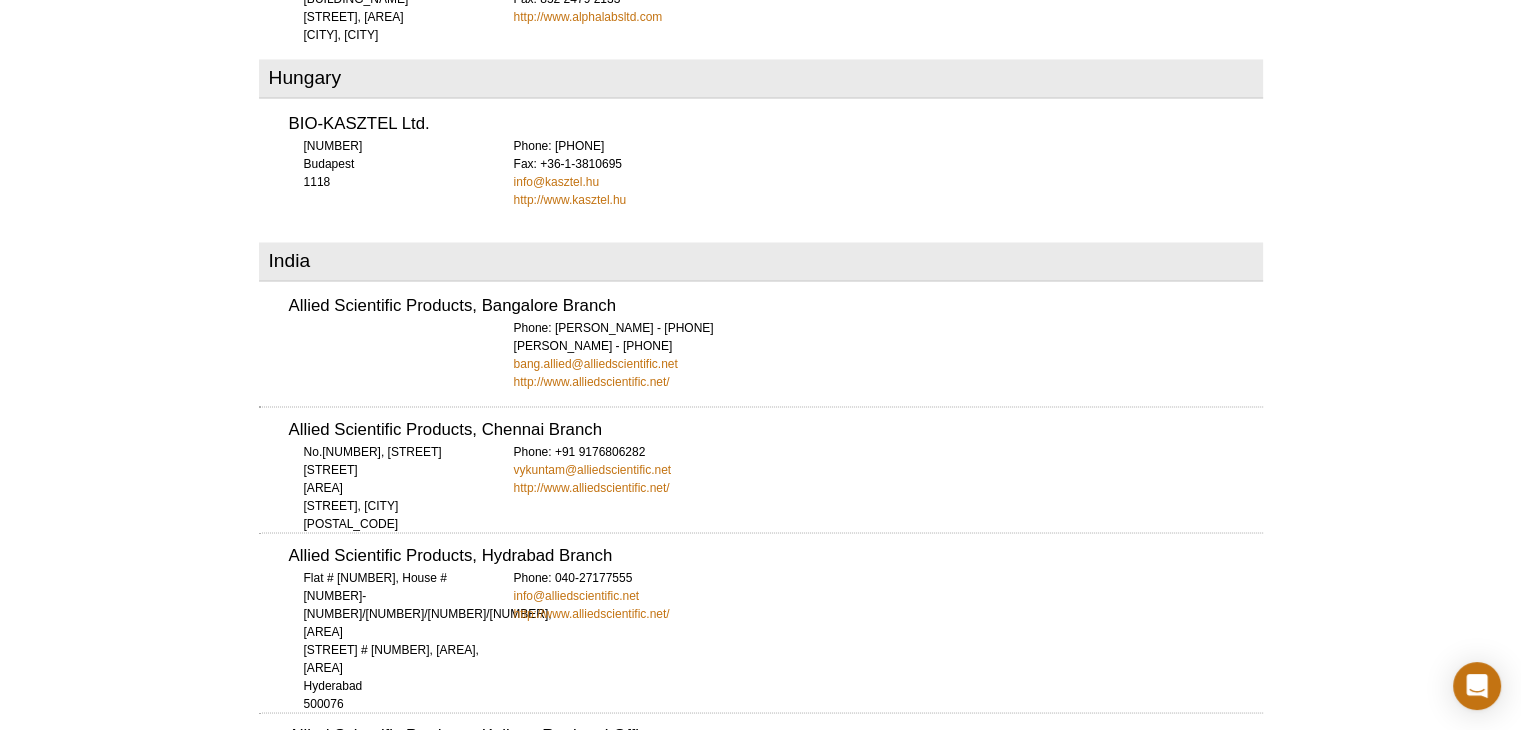 click on "Phone: [PERSON_NAME] - [PHONE] [PERSON_NAME] - [PHONE]
[EMAIL]
[URL]" at bounding box center [888, 355] 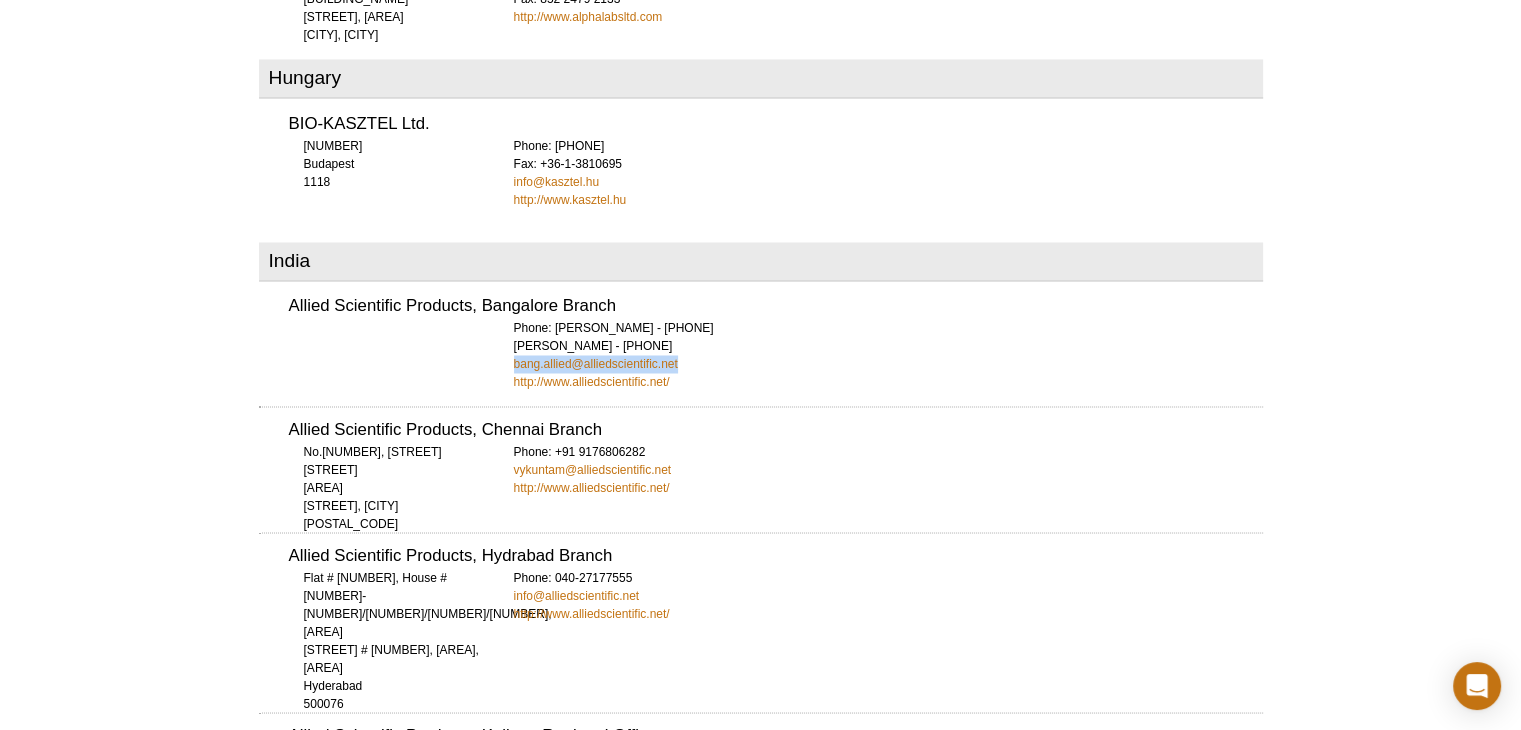 drag, startPoint x: 698, startPoint y: 363, endPoint x: 513, endPoint y: 361, distance: 185.0108 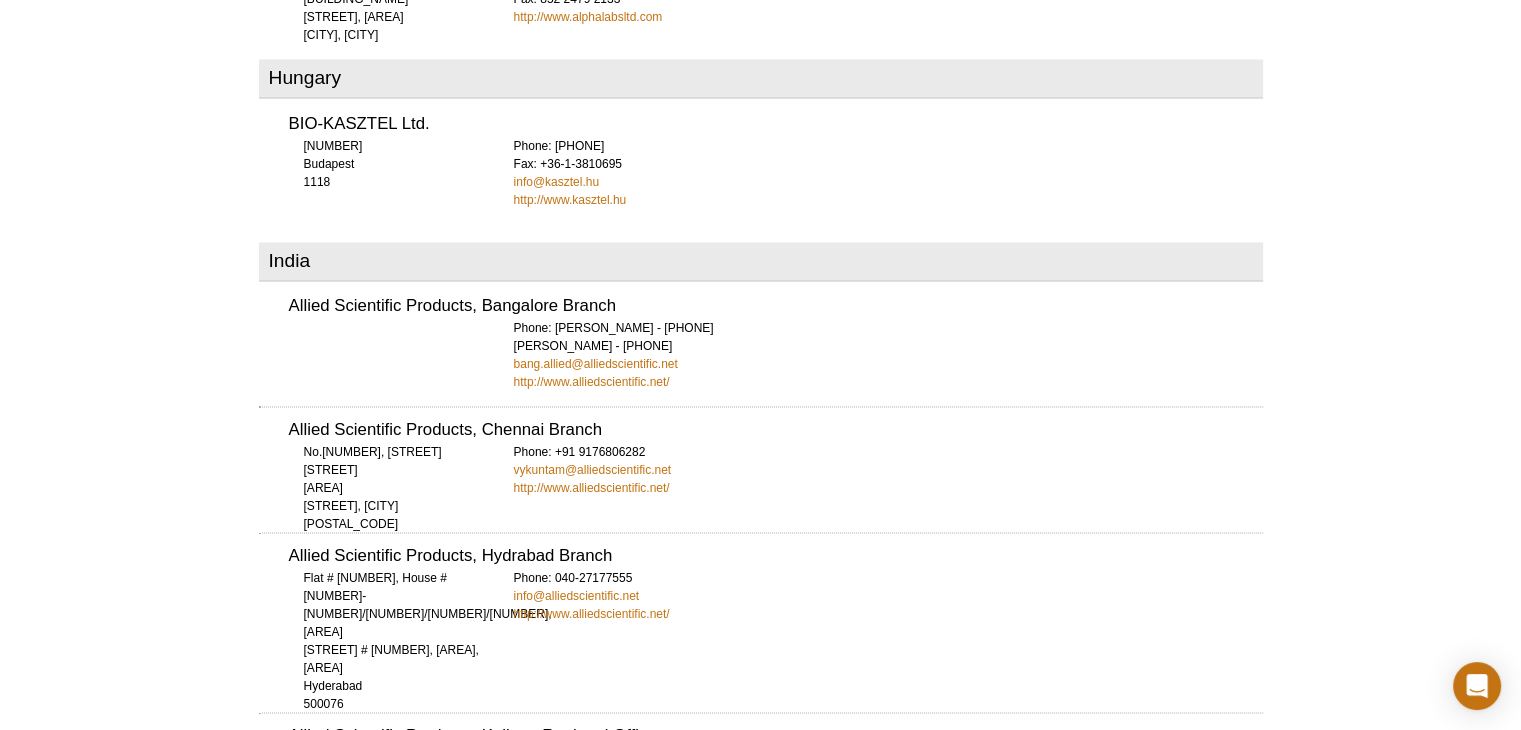 click on "[COUNTRY]
United Bioresearch Products
PO Box [NUMBER]
Glenorie
[STATE], [POSTAL_CODE]
Phone: [PHONE]
[EMAIL]
http://www.unitedbioresearch.com.au
[COUNTRY]
THP Medical Products
Shuttleworthstraße [NUMBER]
[CITY]
[STATE]-[POSTAL_CODE]
Phone: [PHONE]
Fax: [PHONE]
[EMAIL]
http://www.thp.at
[COUNTRY]
Active Motif Europe
Drève Richelle [NUMBER] – boîte [NUMBER]
[STATE]-[POSTAL_CODE] [CITY]
Phone: [PHONE]
[EMAIL]
Antibodies Online
Schloss-Rahe-Str. [NUMBER]
[CITY]
[POSTAL_CODE]
Phone: [PHONE]
Fax: [PHONE]
[EMAIL]
http://www.antibodies-online.com
[COUNTRY]
Interprise Intrumentos Analíticos Ltda" at bounding box center [761, 1445] 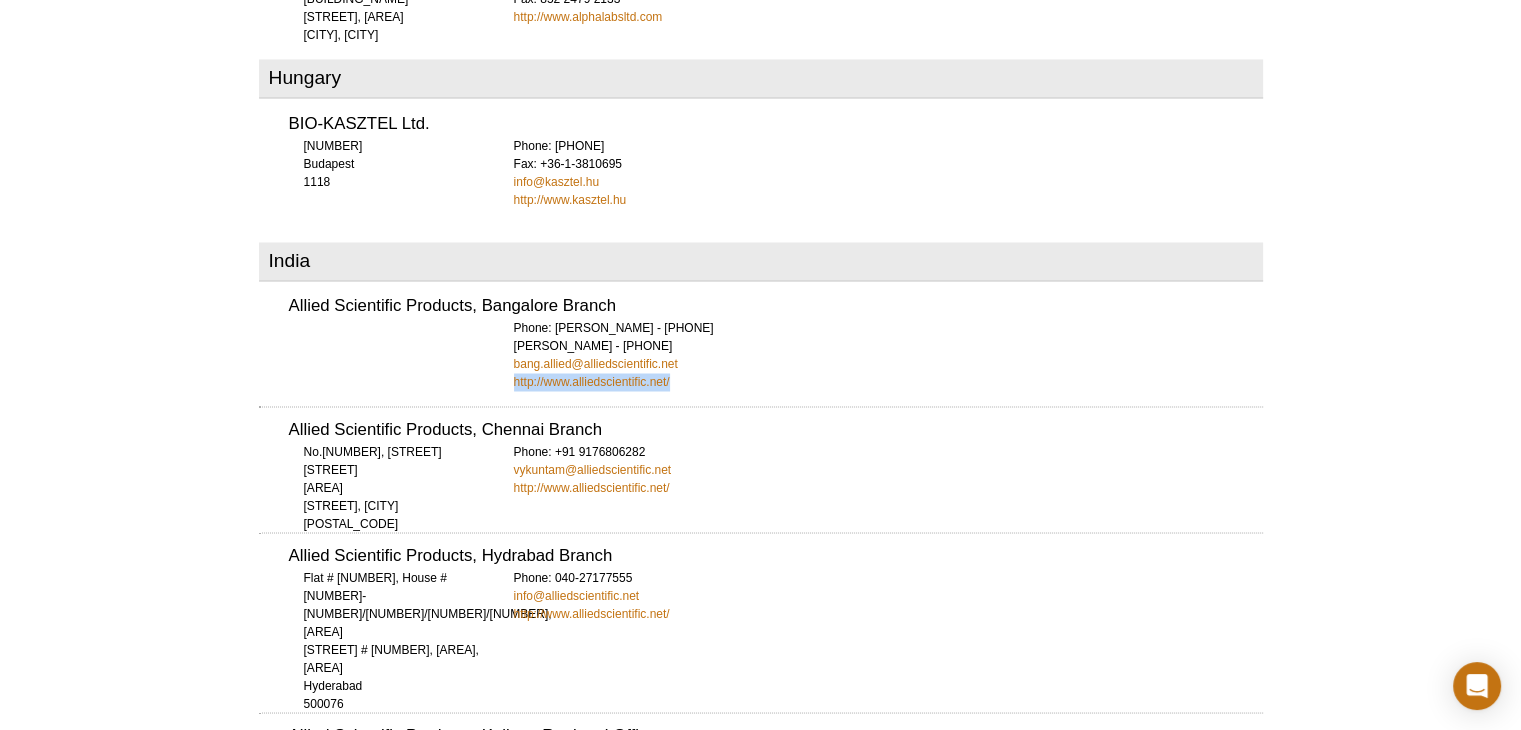 drag, startPoint x: 696, startPoint y: 383, endPoint x: 504, endPoint y: 379, distance: 192.04166 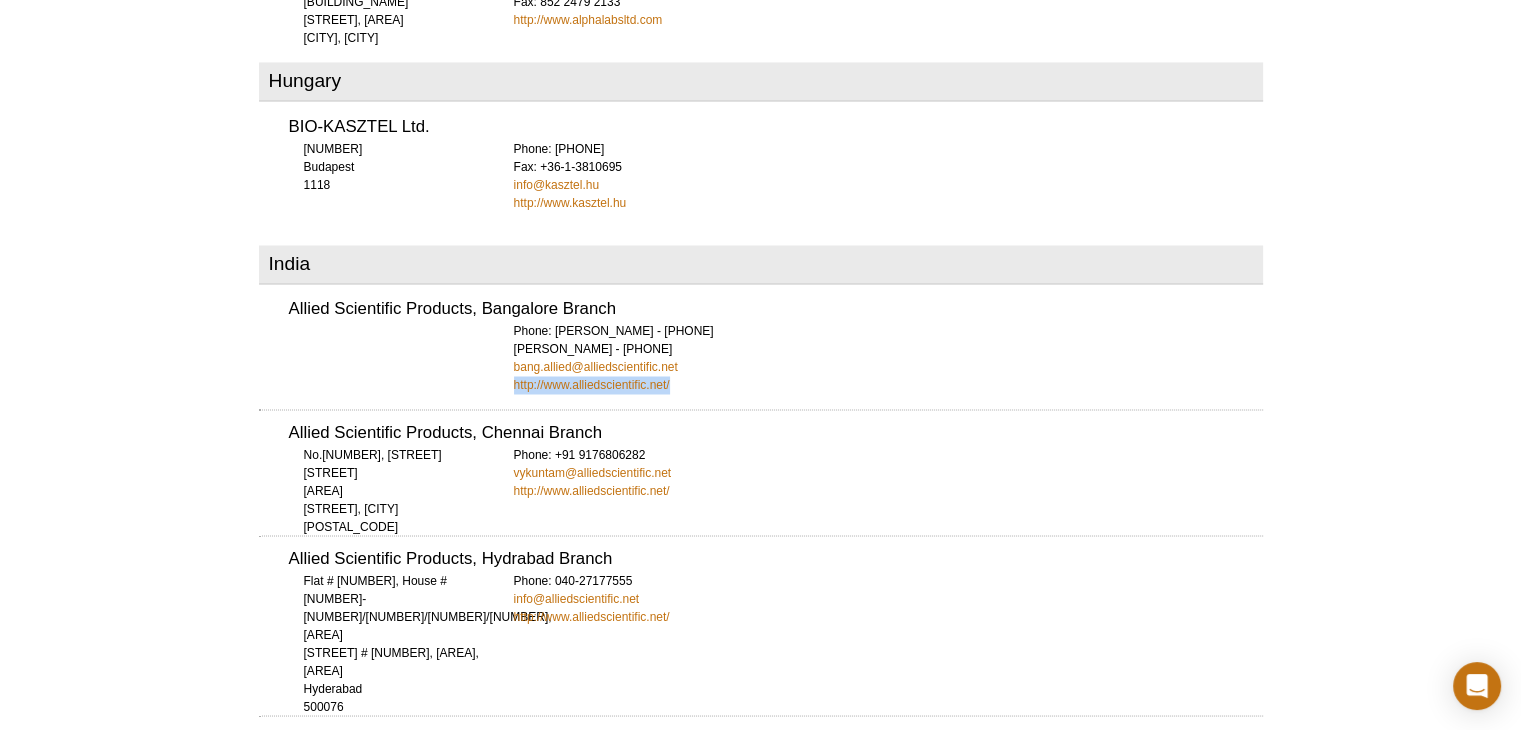 scroll, scrollTop: 3537, scrollLeft: 0, axis: vertical 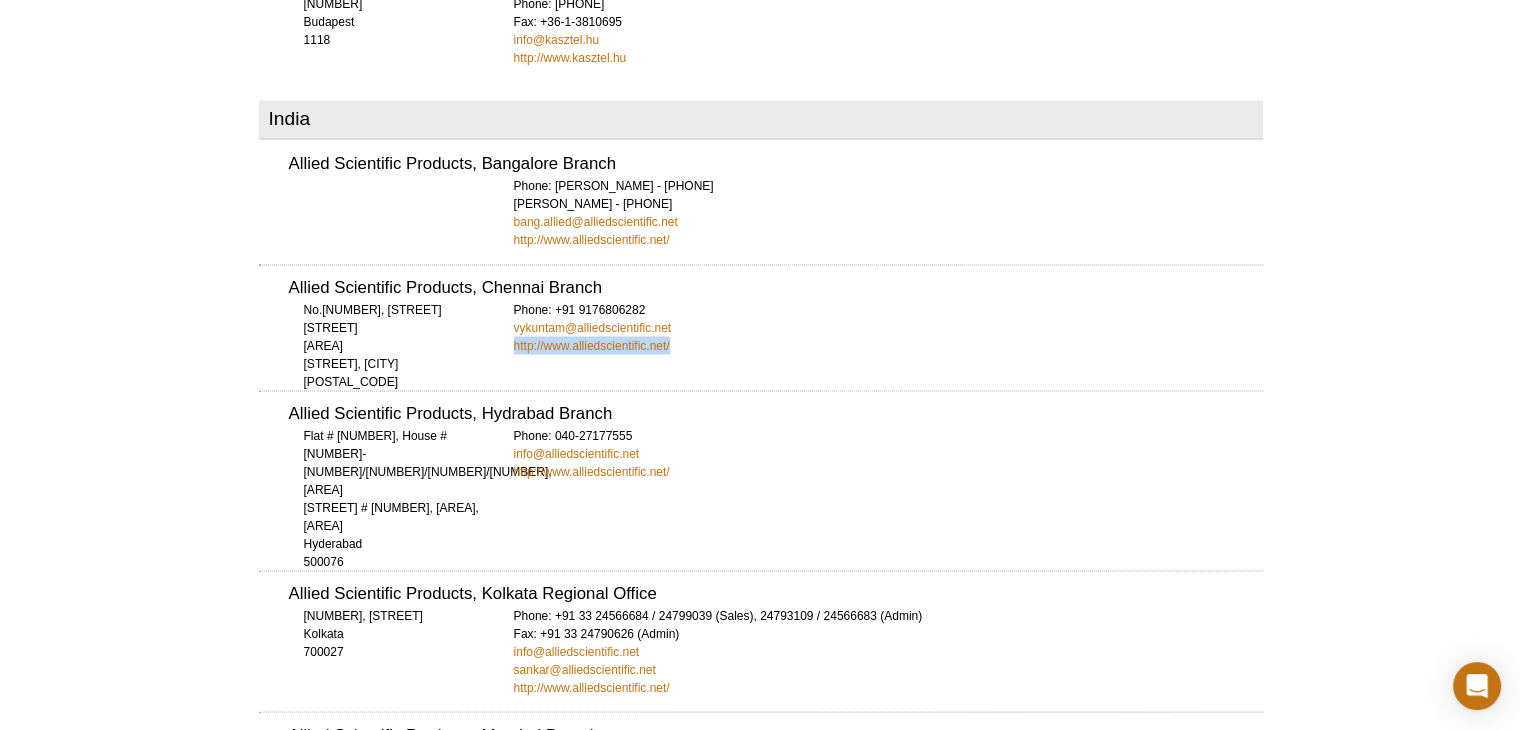 drag, startPoint x: 708, startPoint y: 345, endPoint x: 514, endPoint y: 340, distance: 194.06442 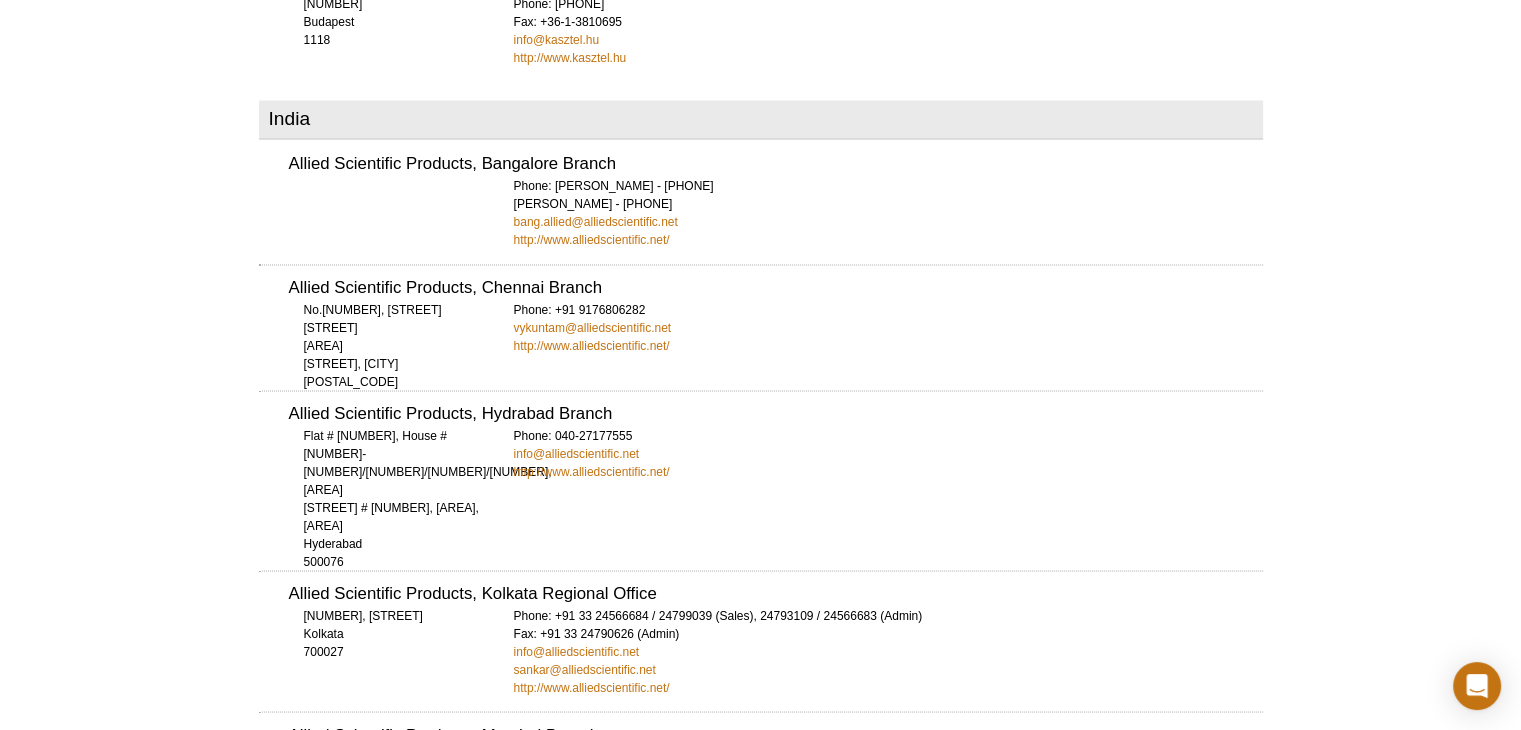 click on "[COUNTRY]
United Bioresearch Products
PO Box [NUMBER]
Glenorie
[STATE], [POSTAL_CODE]
Phone: [PHONE]
[EMAIL]
http://www.unitedbioresearch.com.au
[COUNTRY]
THP Medical Products
Shuttleworthstraße [NUMBER]
[CITY]
[STATE]-[POSTAL_CODE]
Phone: [PHONE]
Fax: [PHONE]
[EMAIL]
http://www.thp.at
[COUNTRY]
Active Motif Europe
Drève Richelle [NUMBER] – boîte [NUMBER]
[STATE]-[POSTAL_CODE] [CITY]
Phone: [PHONE]
[EMAIL]
Antibodies Online
Schloss-Rahe-Str. [NUMBER]
[CITY]
[POSTAL_CODE]
Phone: [PHONE]
Fax: [PHONE]
[EMAIL]
http://www.antibodies-online.com
[COUNTRY]
Interprise Intrumentos Analíticos Ltda" at bounding box center [761, 1303] 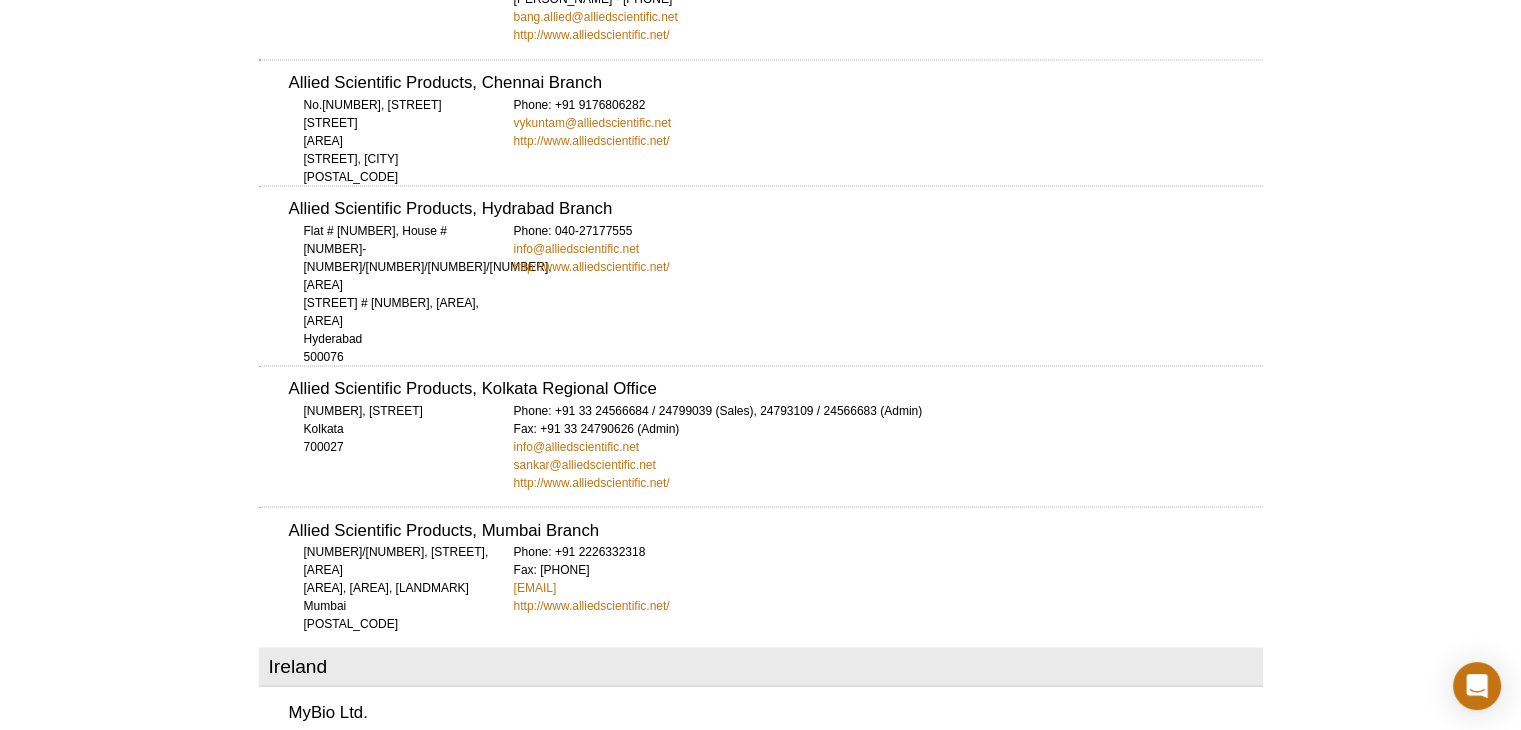 scroll, scrollTop: 3929, scrollLeft: 0, axis: vertical 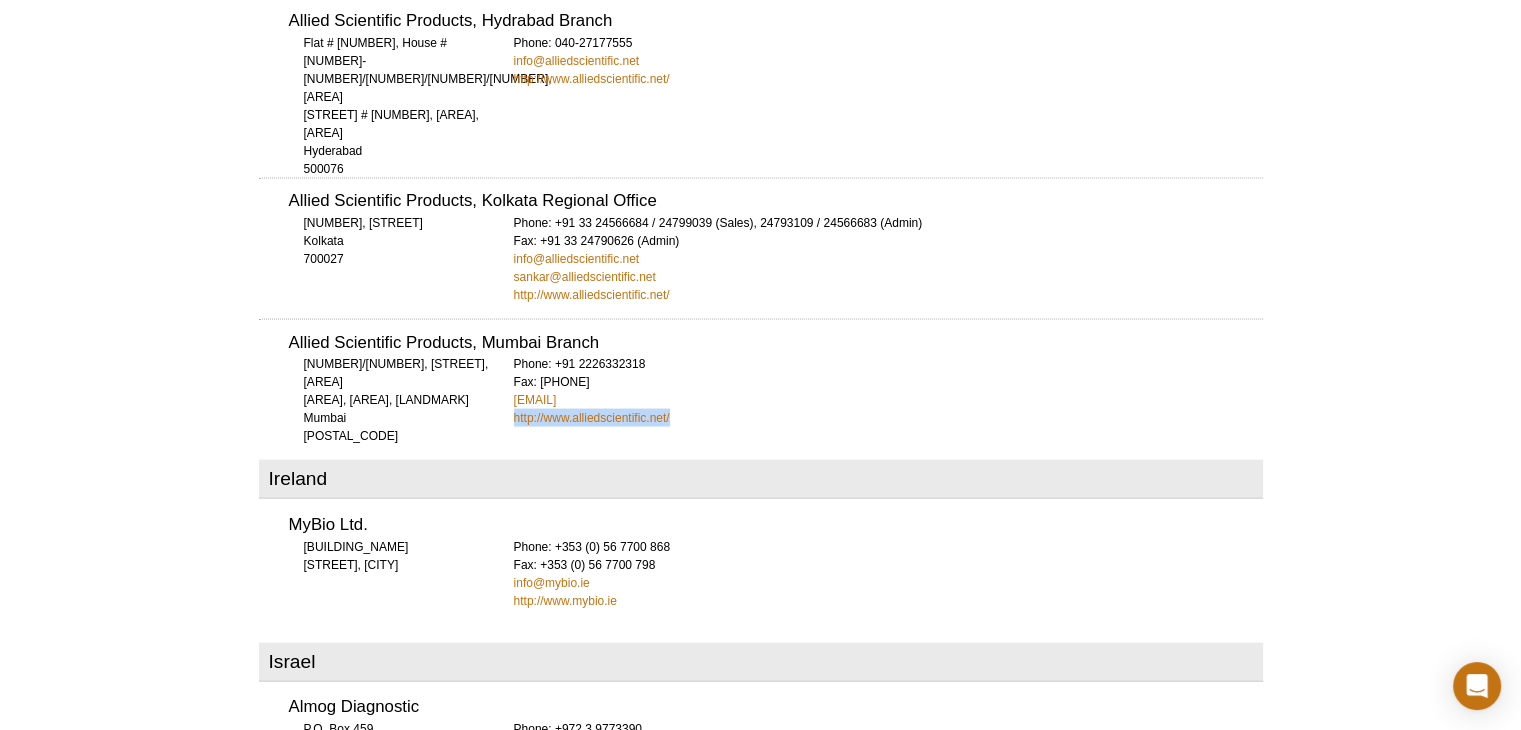 drag, startPoint x: 704, startPoint y: 364, endPoint x: 508, endPoint y: 364, distance: 196 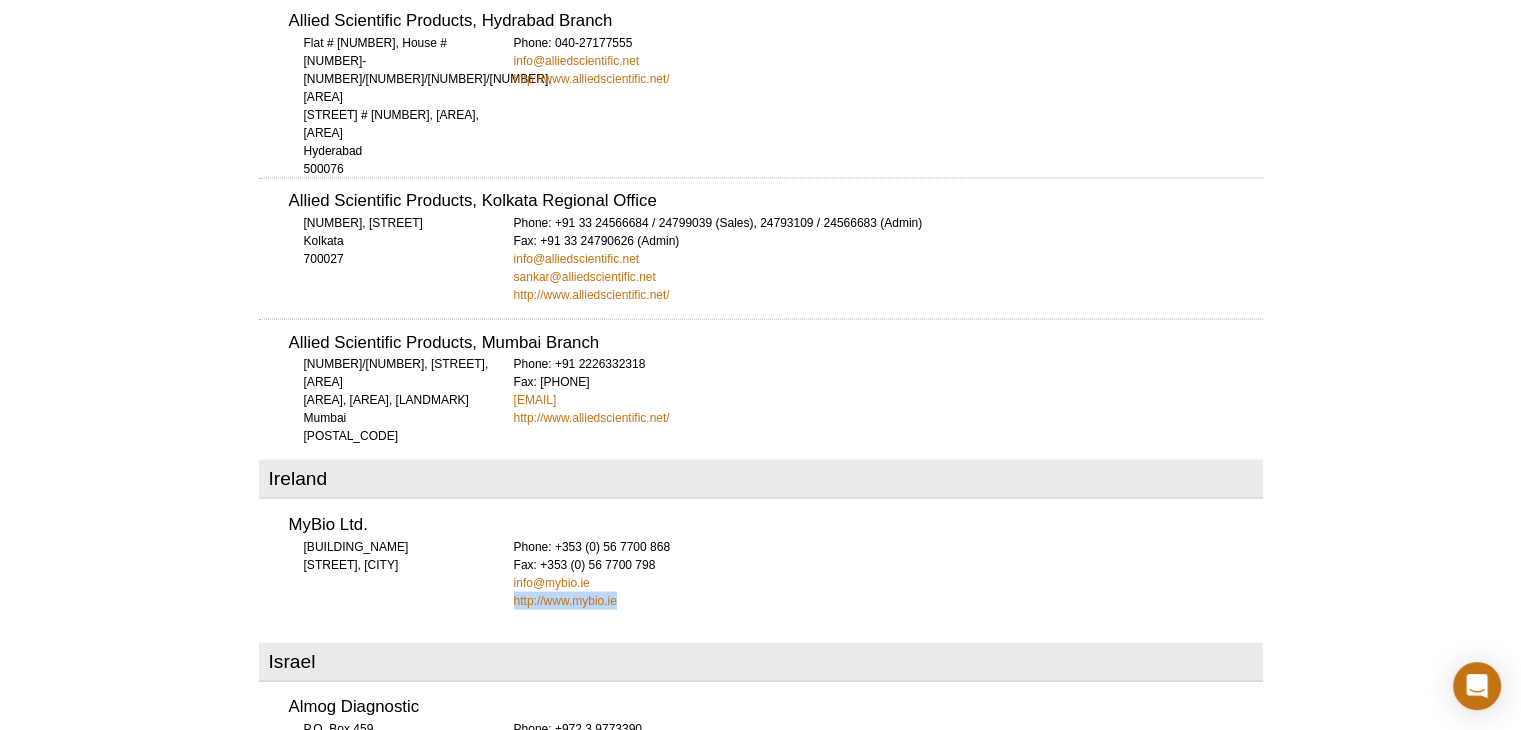 drag, startPoint x: 633, startPoint y: 539, endPoint x: 503, endPoint y: 537, distance: 130.01538 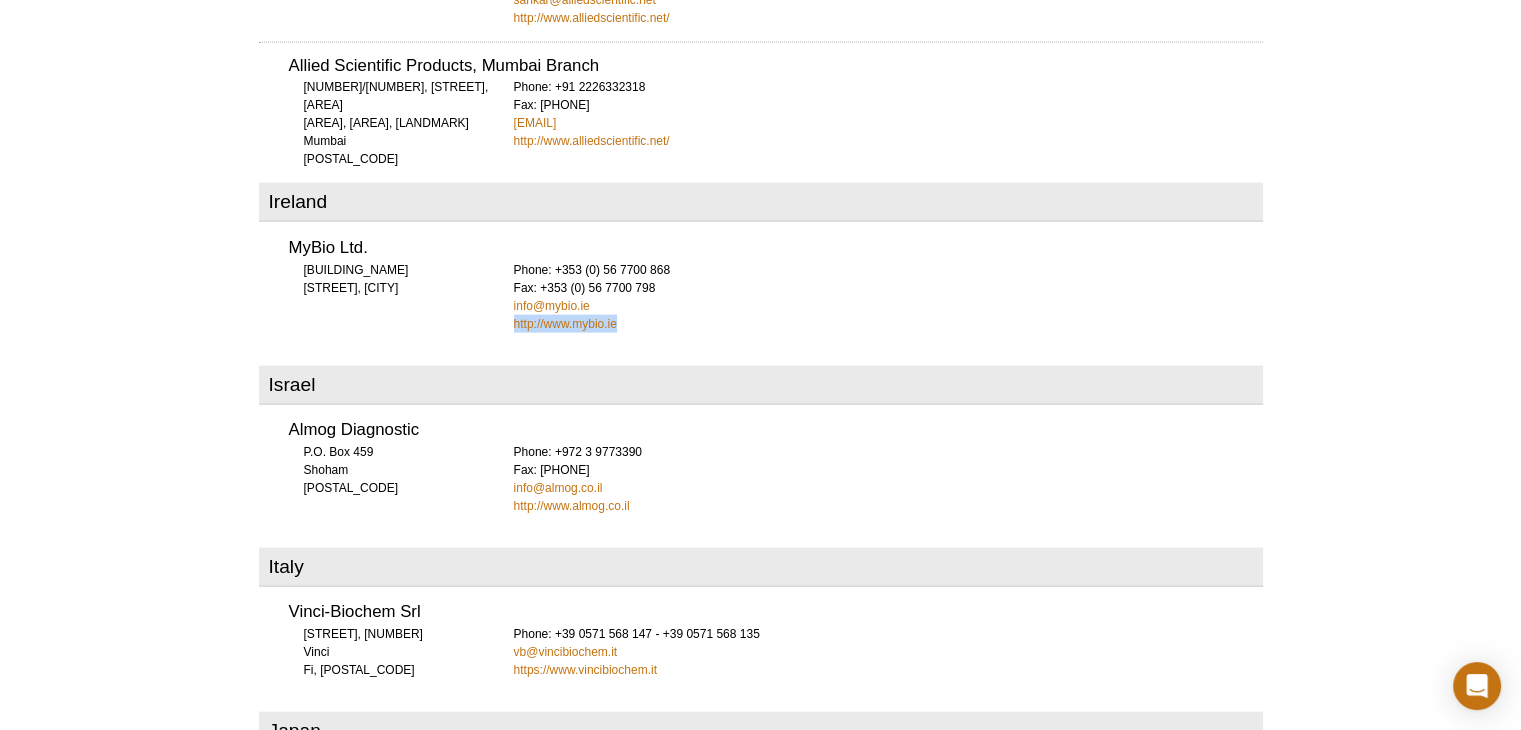 scroll, scrollTop: 4216, scrollLeft: 0, axis: vertical 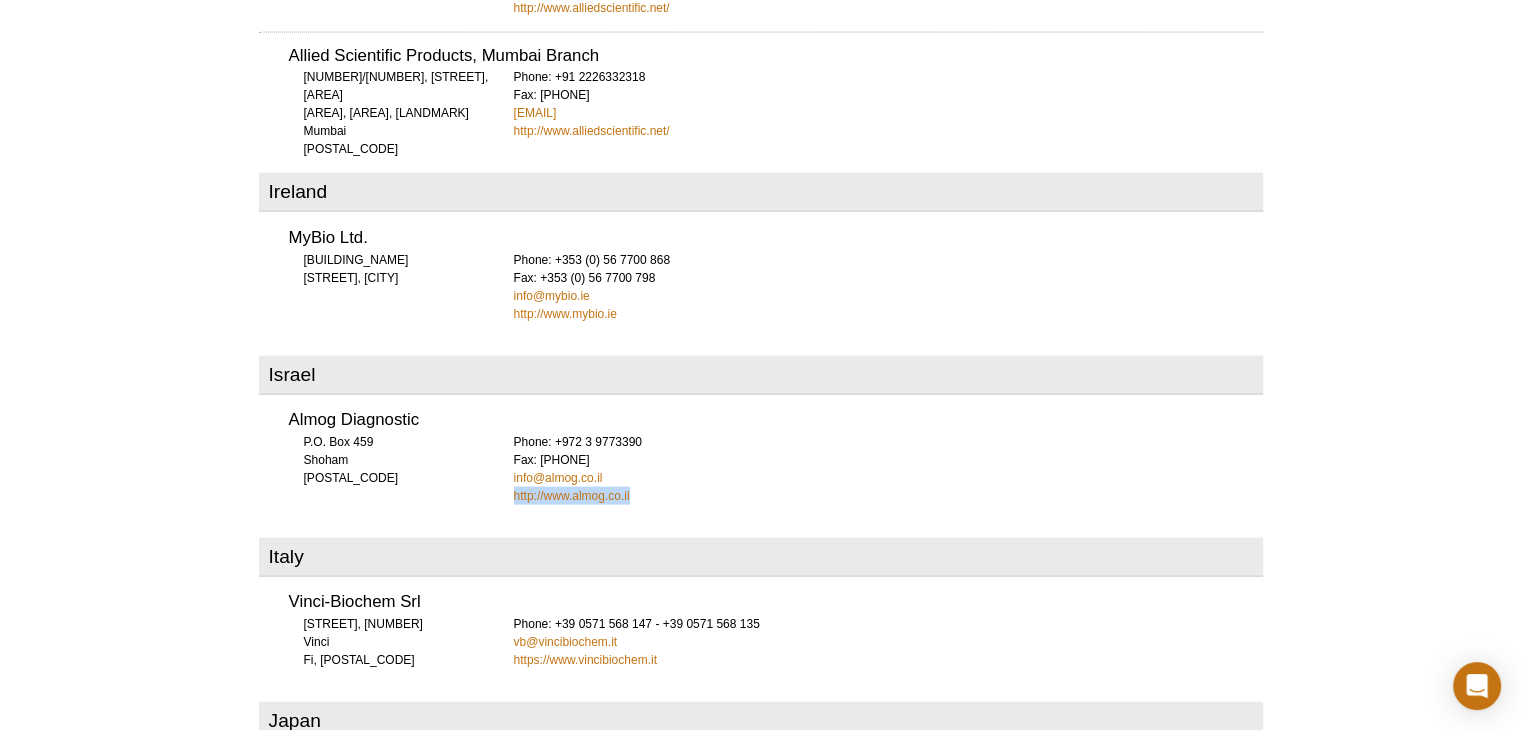 drag, startPoint x: 638, startPoint y: 438, endPoint x: 507, endPoint y: 439, distance: 131.00381 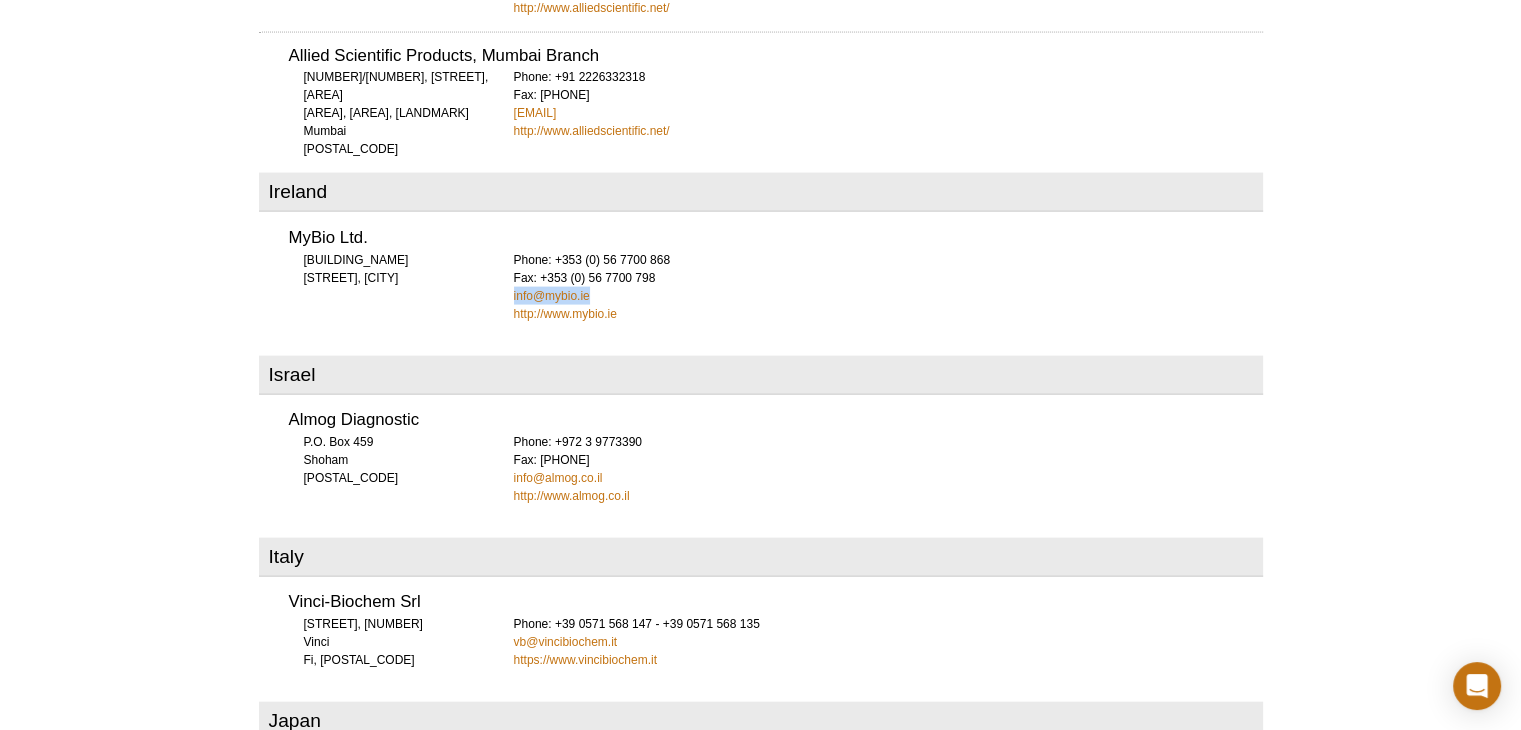 drag, startPoint x: 617, startPoint y: 237, endPoint x: 503, endPoint y: 235, distance: 114.01754 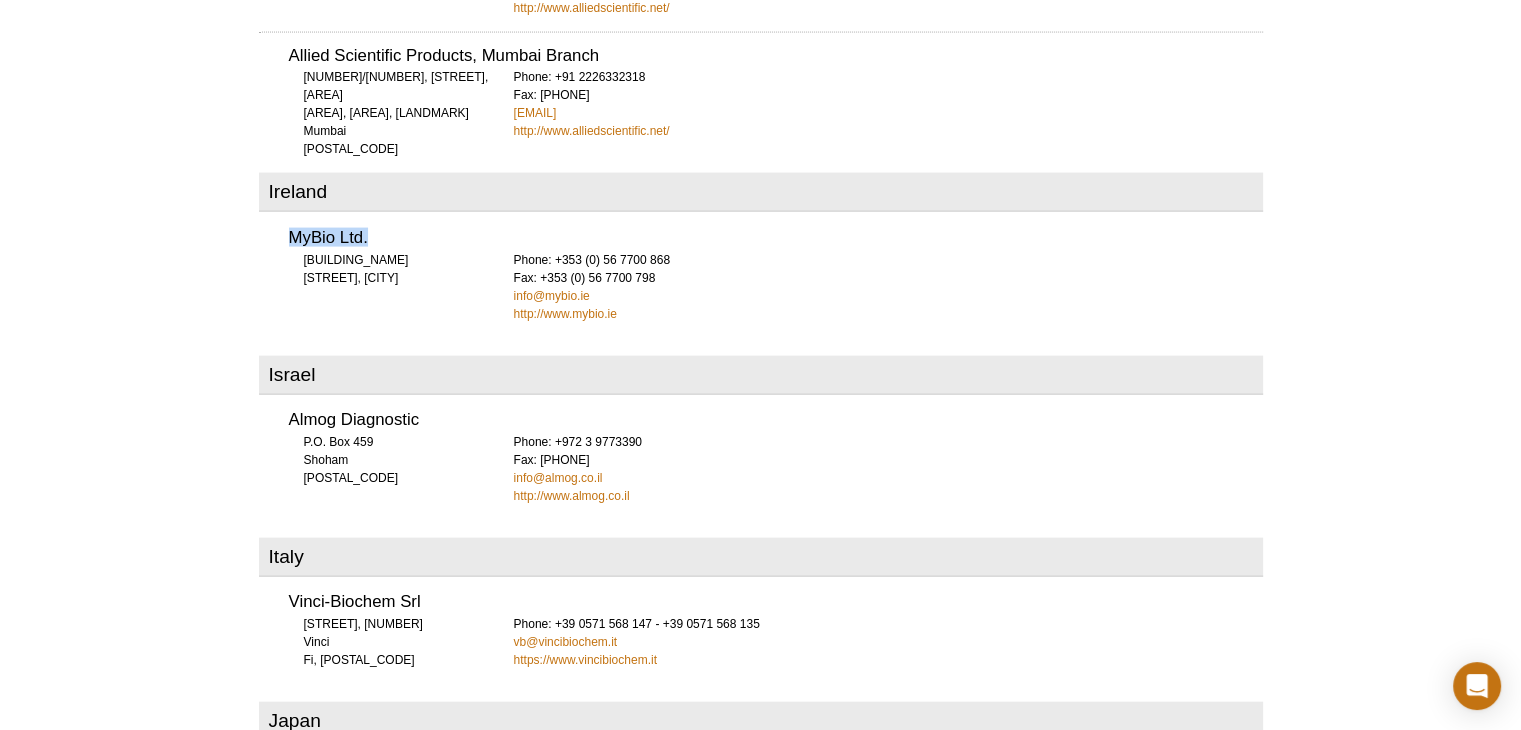 drag, startPoint x: 375, startPoint y: 174, endPoint x: 285, endPoint y: 173, distance: 90.005554 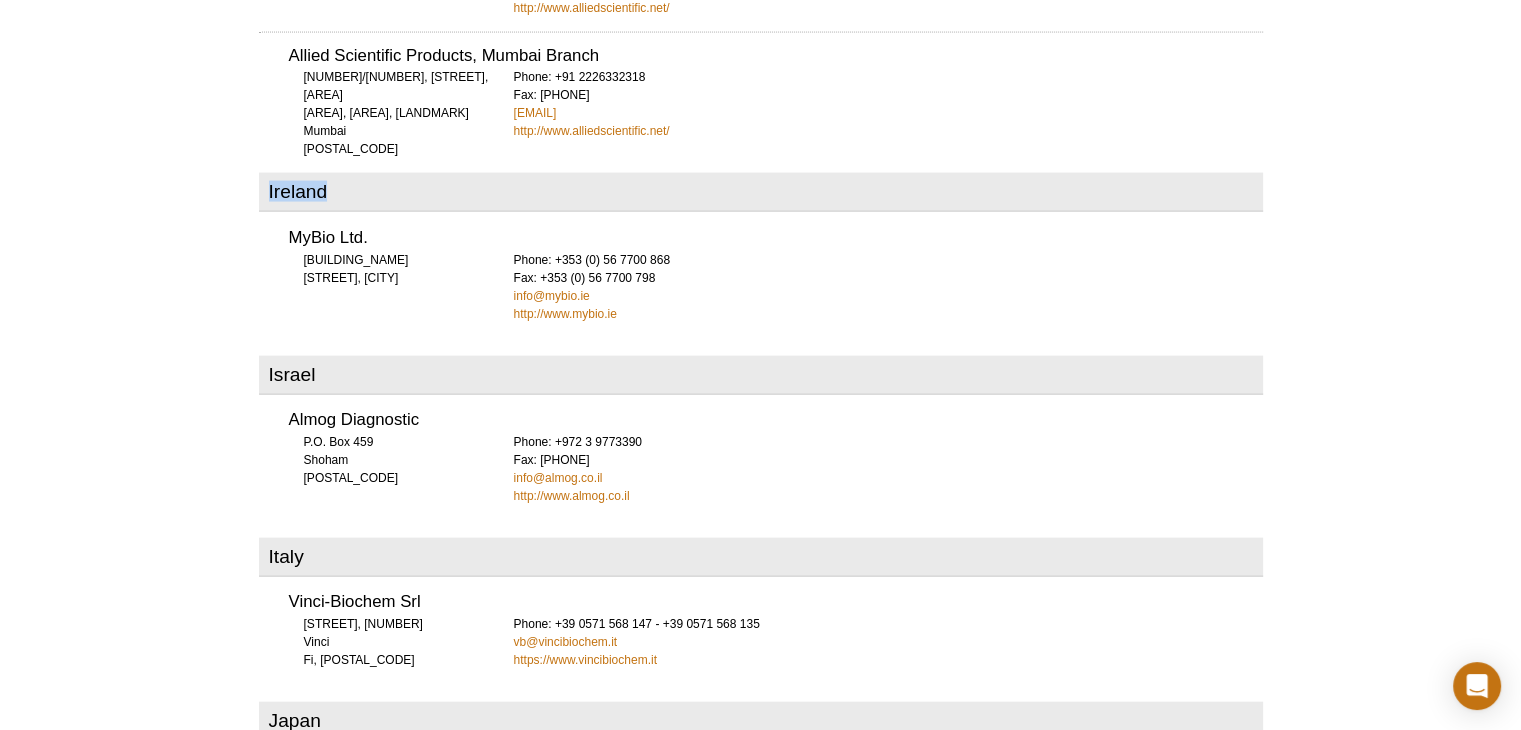 drag, startPoint x: 373, startPoint y: 135, endPoint x: 262, endPoint y: 133, distance: 111.01801 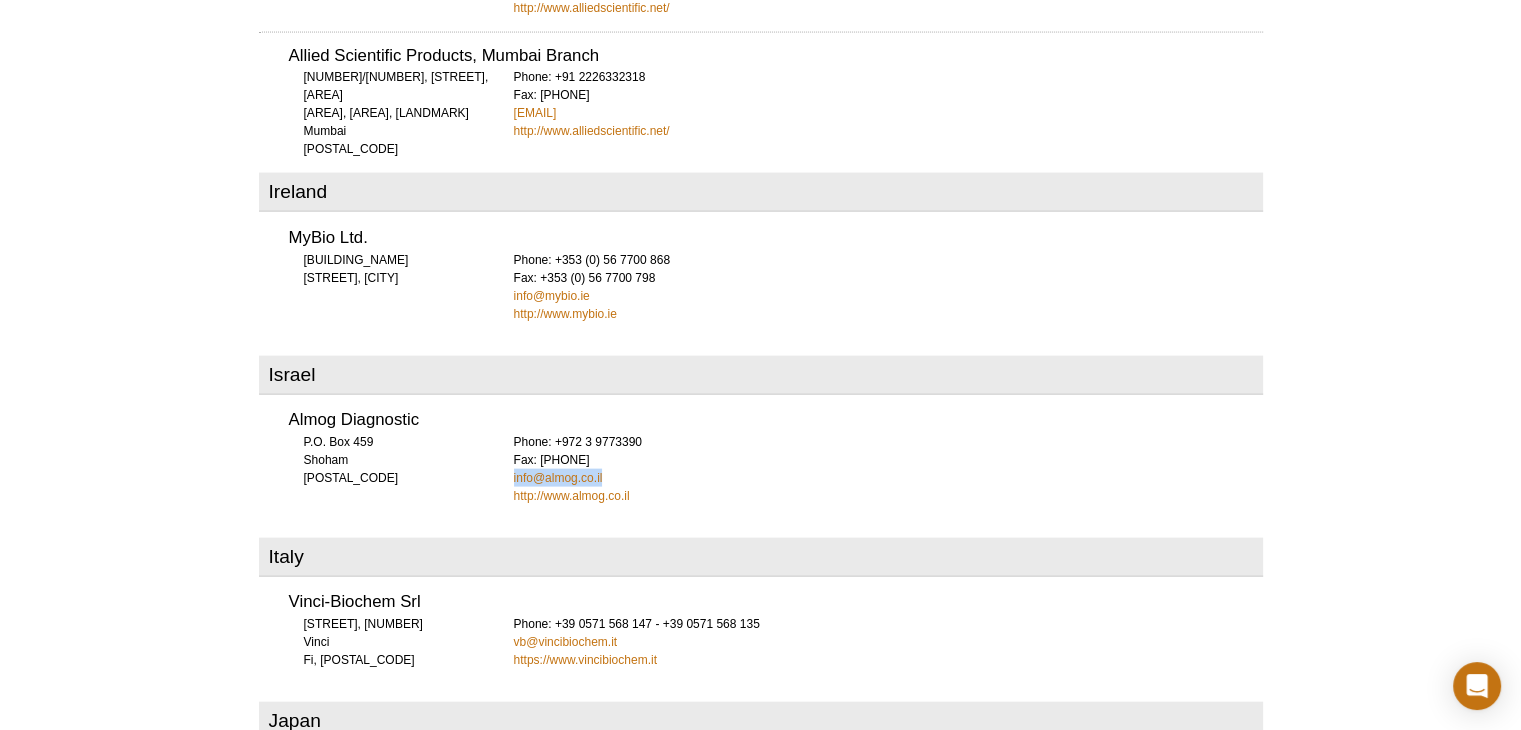 drag, startPoint x: 627, startPoint y: 421, endPoint x: 507, endPoint y: 421, distance: 120 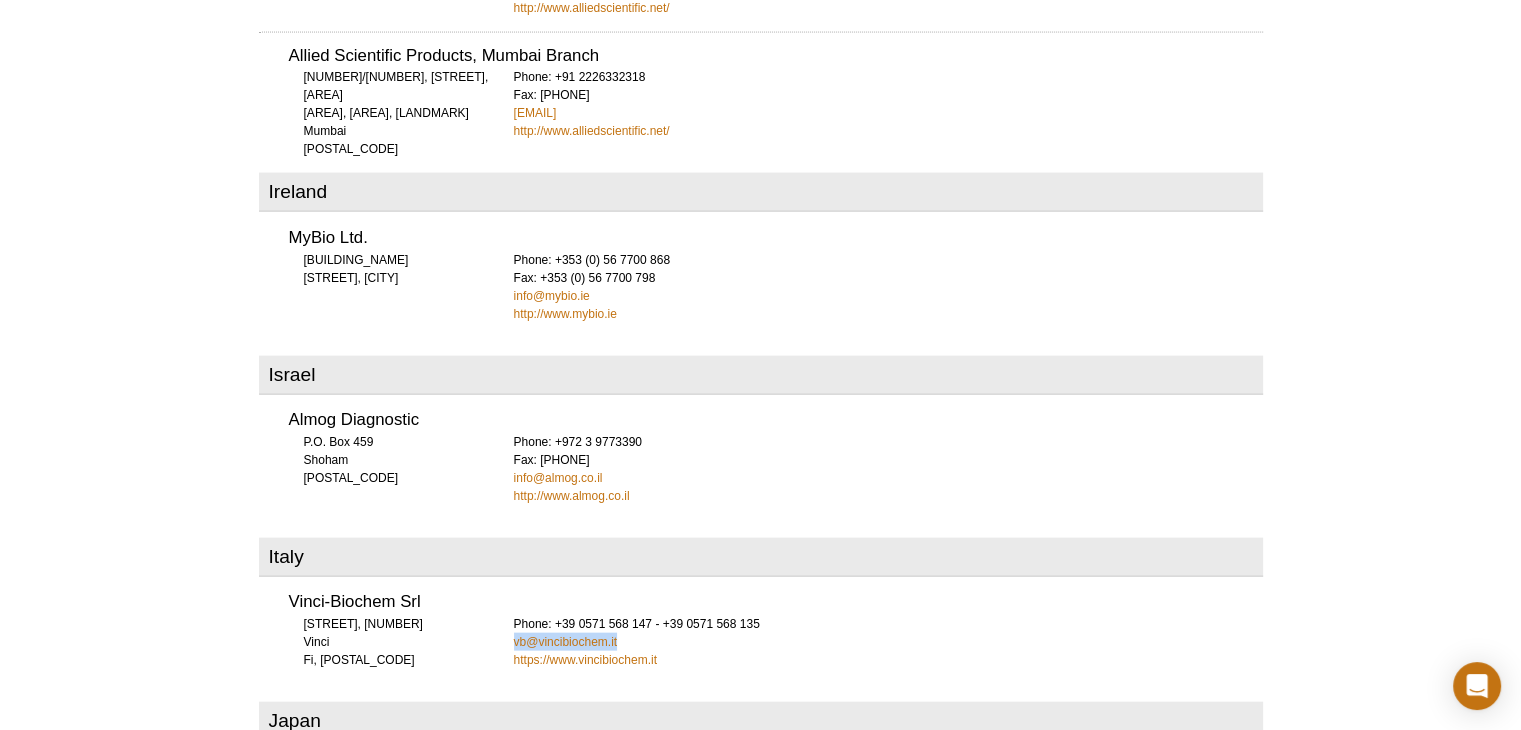 drag, startPoint x: 632, startPoint y: 578, endPoint x: 481, endPoint y: 588, distance: 151.33076 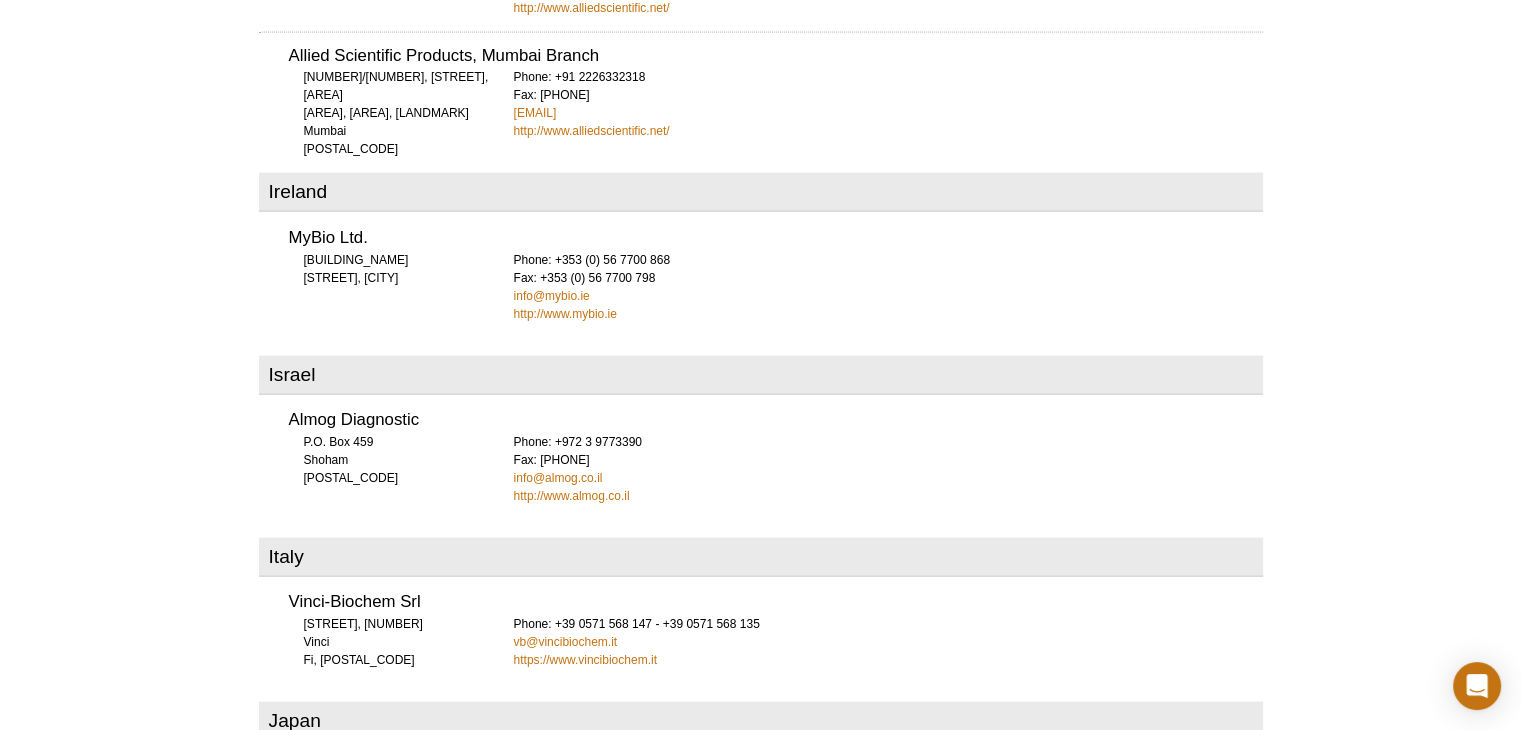click on "Active Motif Logo
Enabling Epigenetics Research
0
Search
Skip to content
Active Motif Logo
Enabling Epigenetics Research
United States
Australia
Austria
Belgium
Brazil
Canada
China Czech Republic India" at bounding box center (760, 308) 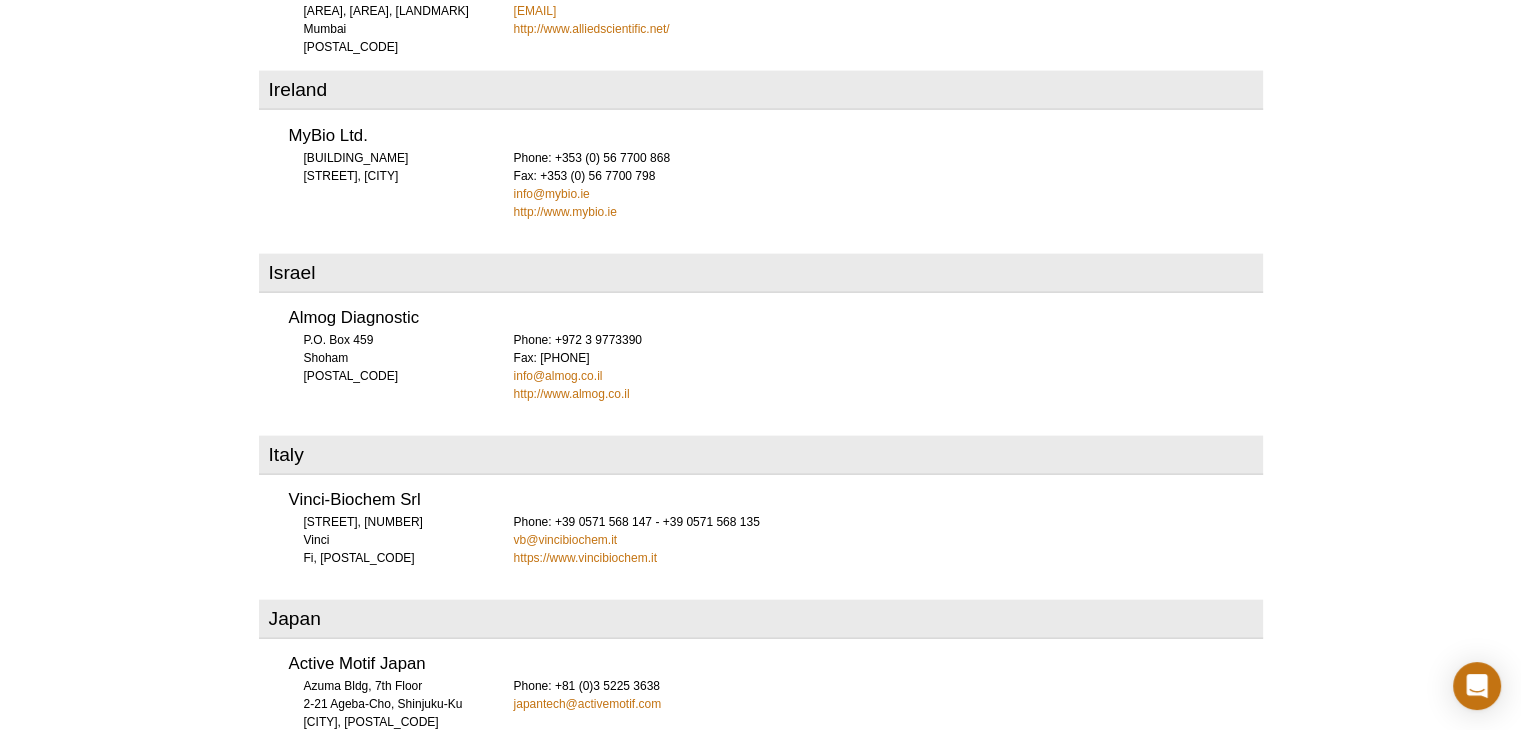 scroll, scrollTop: 4504, scrollLeft: 0, axis: vertical 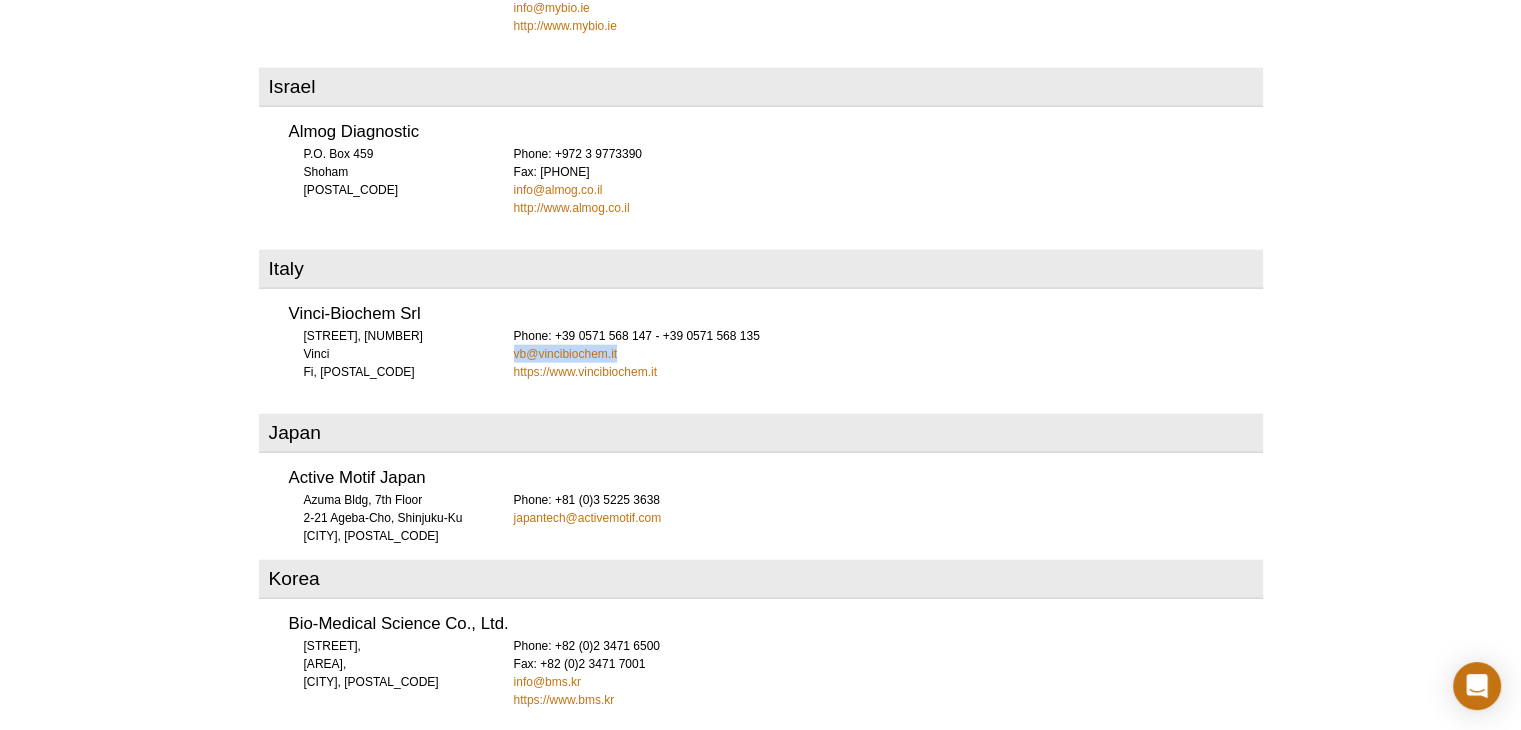 drag, startPoint x: 632, startPoint y: 293, endPoint x: 509, endPoint y: 296, distance: 123.03658 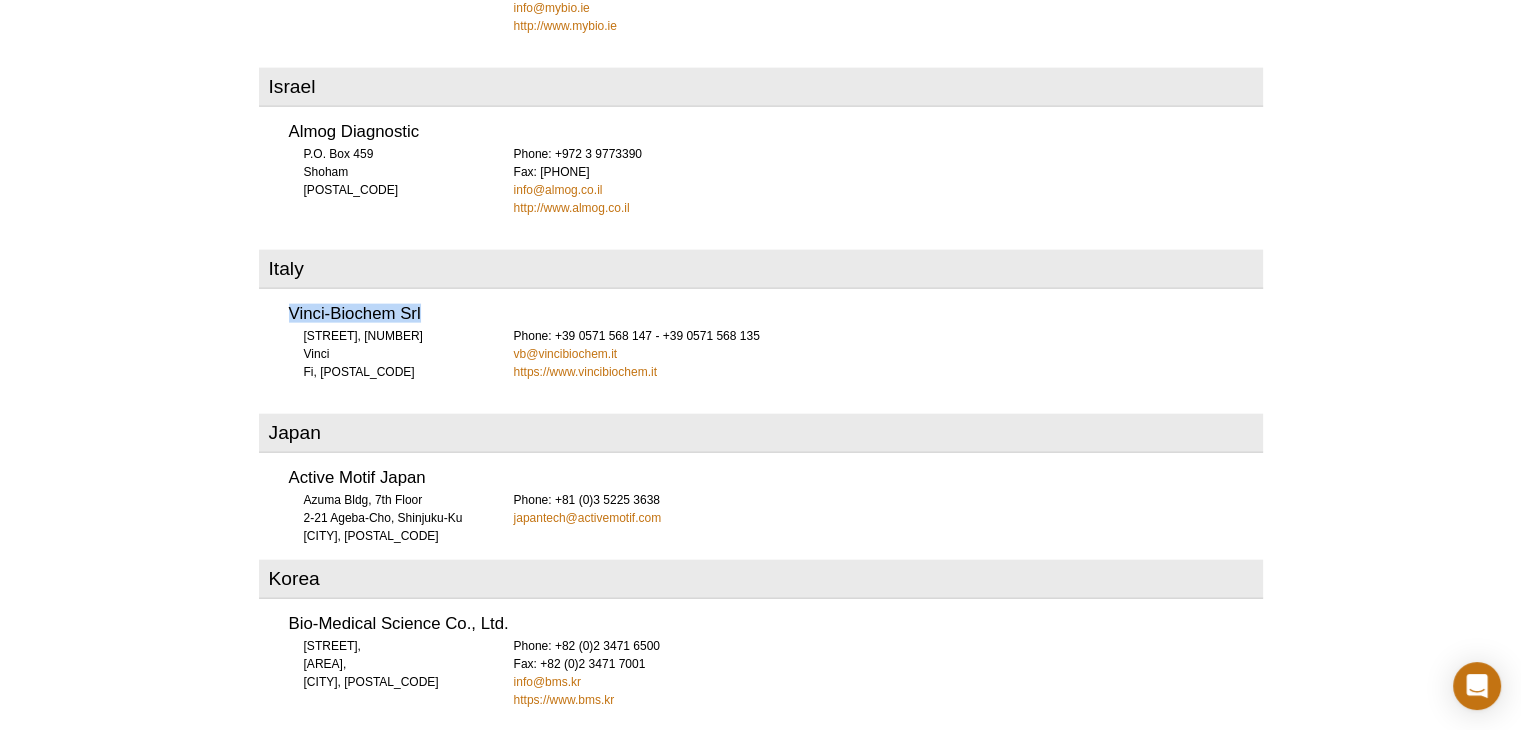 drag, startPoint x: 443, startPoint y: 249, endPoint x: 256, endPoint y: 249, distance: 187 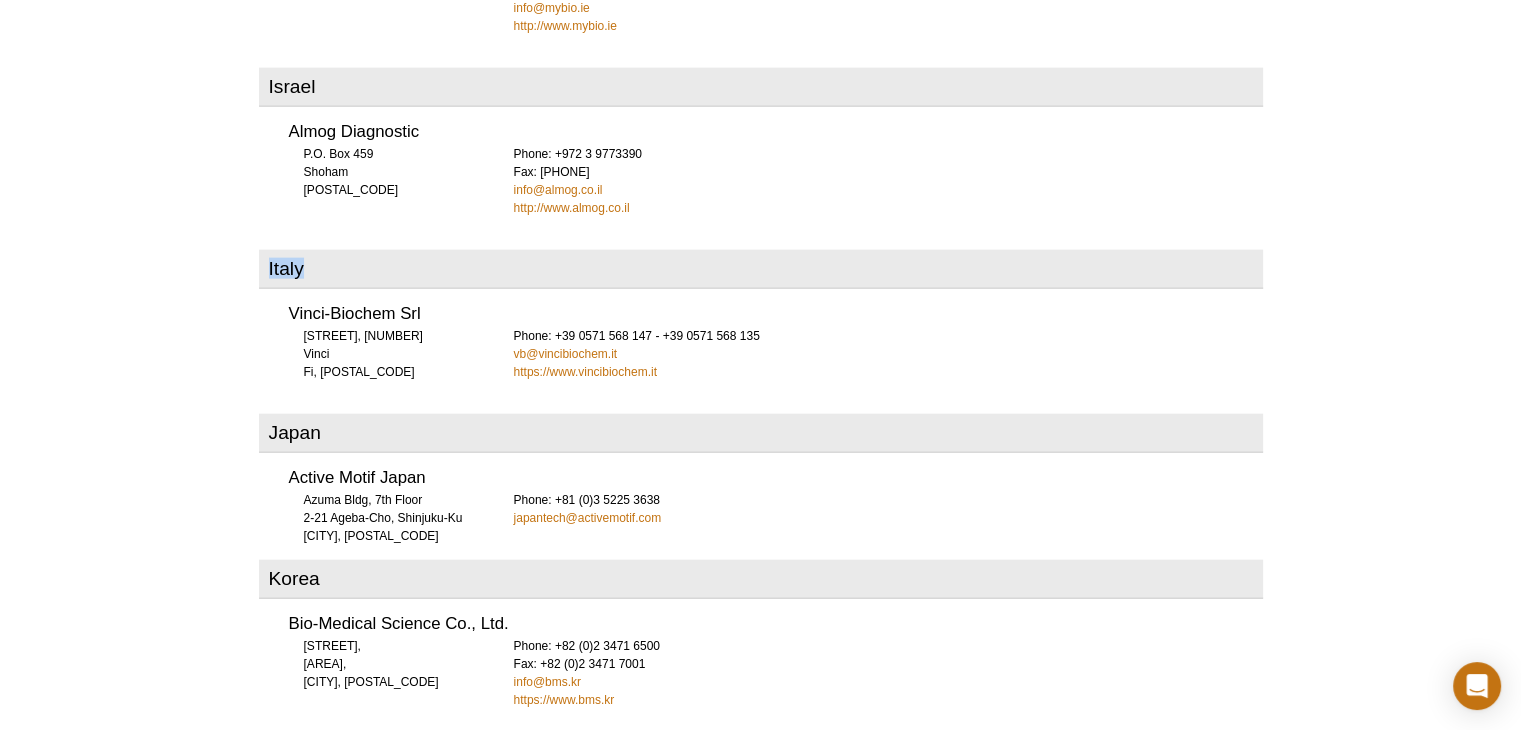drag, startPoint x: 332, startPoint y: 201, endPoint x: 257, endPoint y: 202, distance: 75.00667 